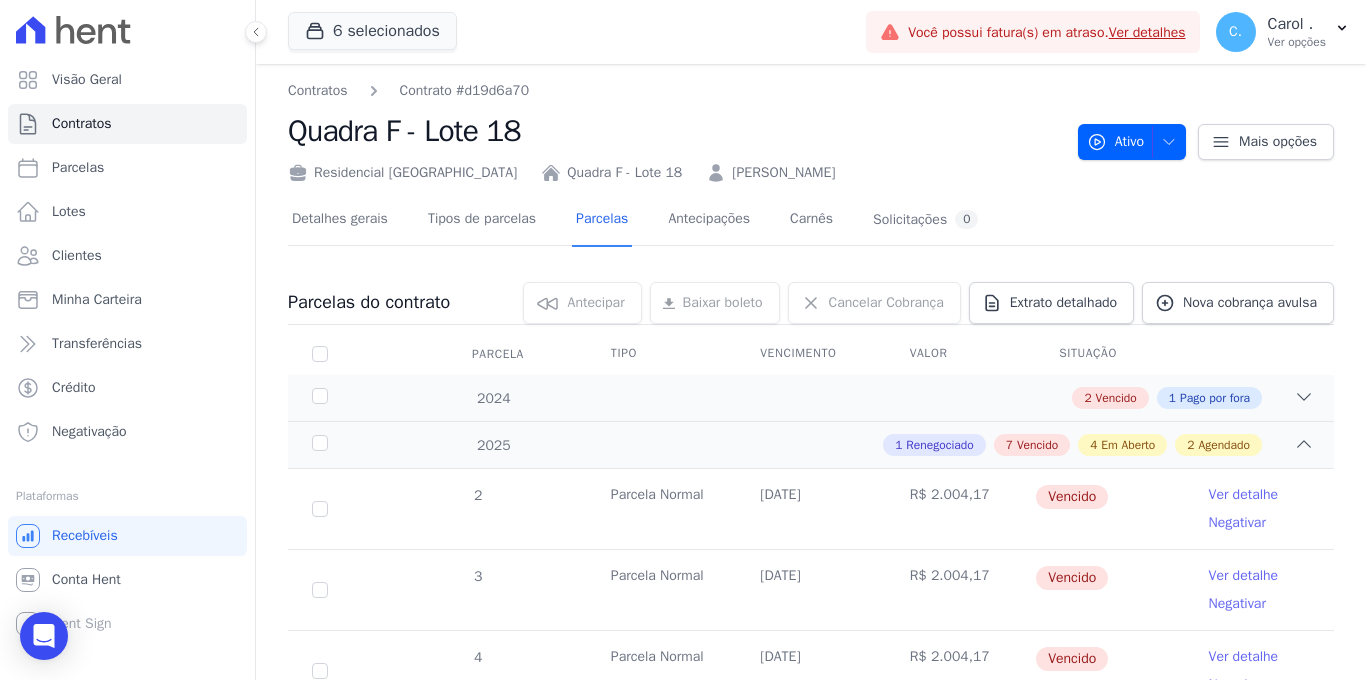 scroll, scrollTop: 0, scrollLeft: 0, axis: both 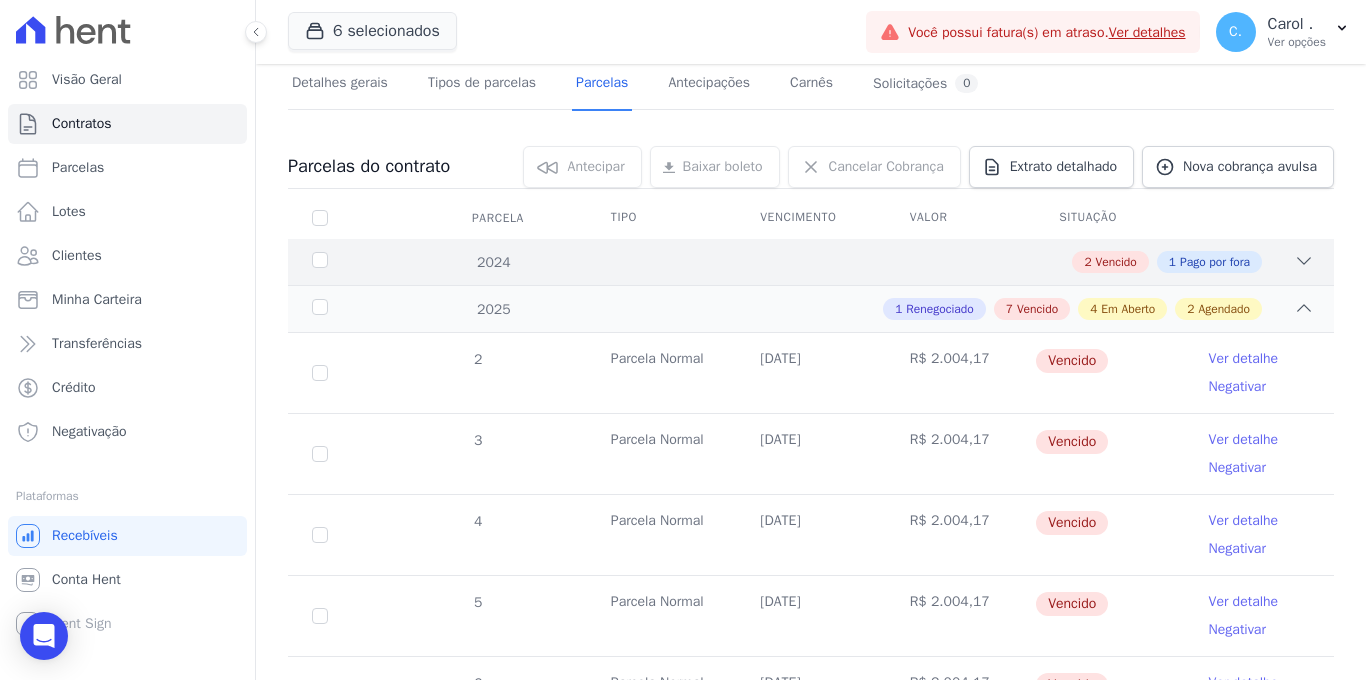 click 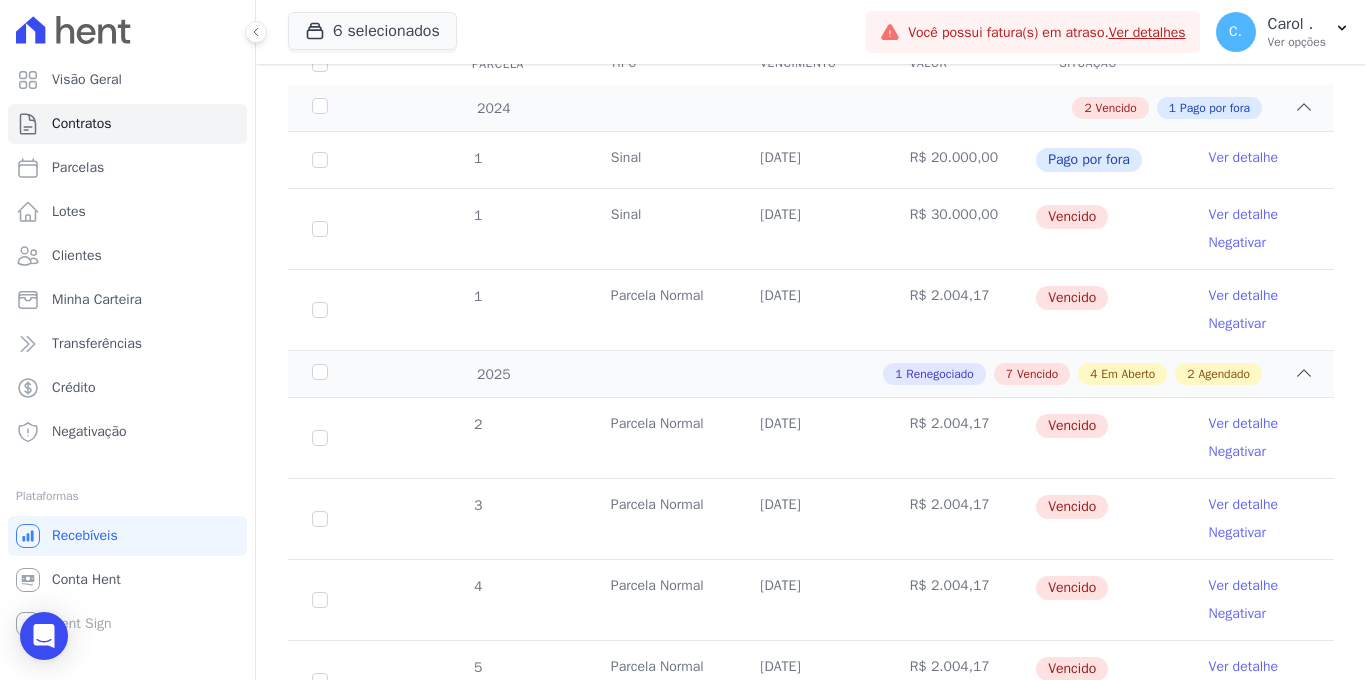 scroll, scrollTop: 294, scrollLeft: 0, axis: vertical 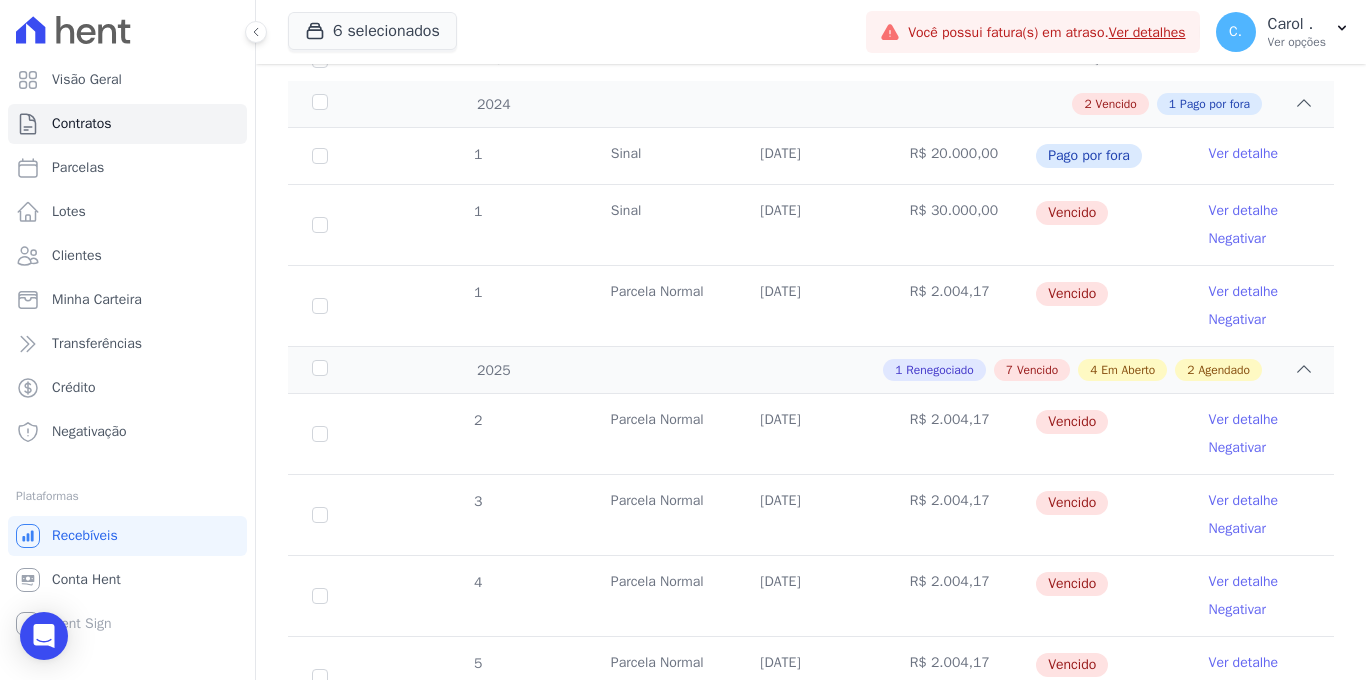 click on "1" at bounding box center [320, 225] 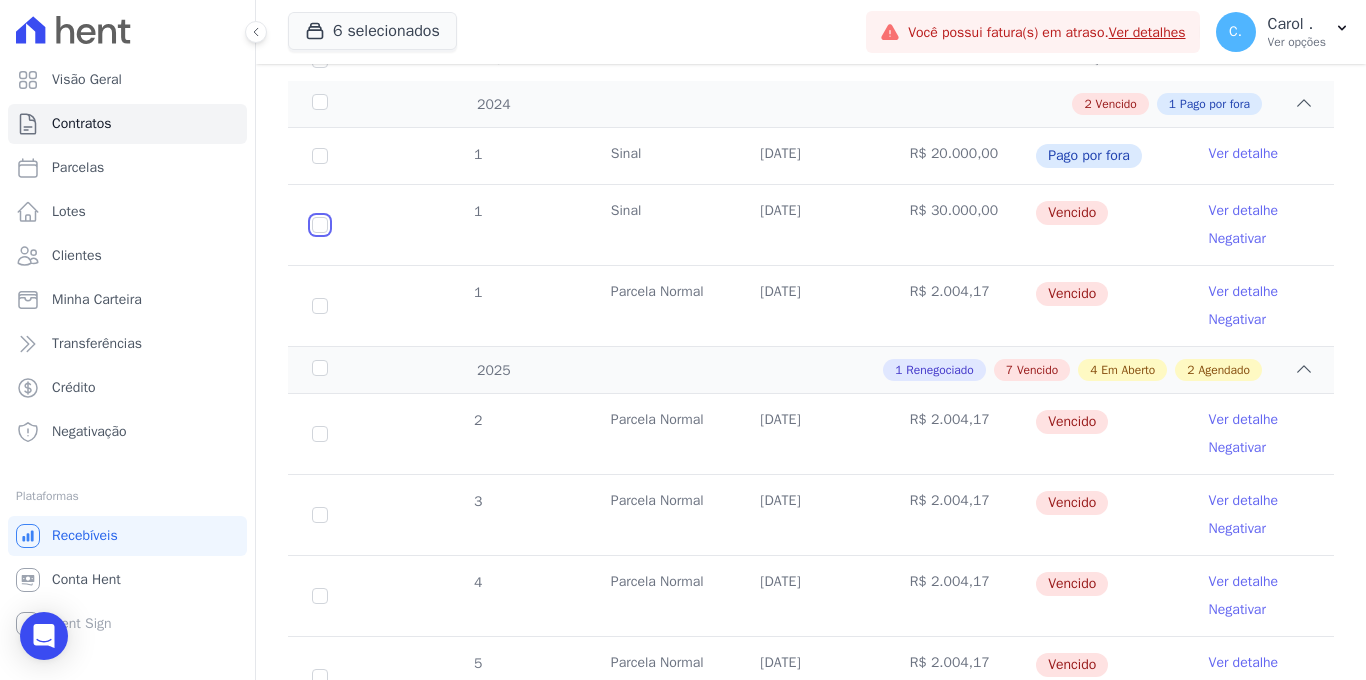 click at bounding box center [320, 225] 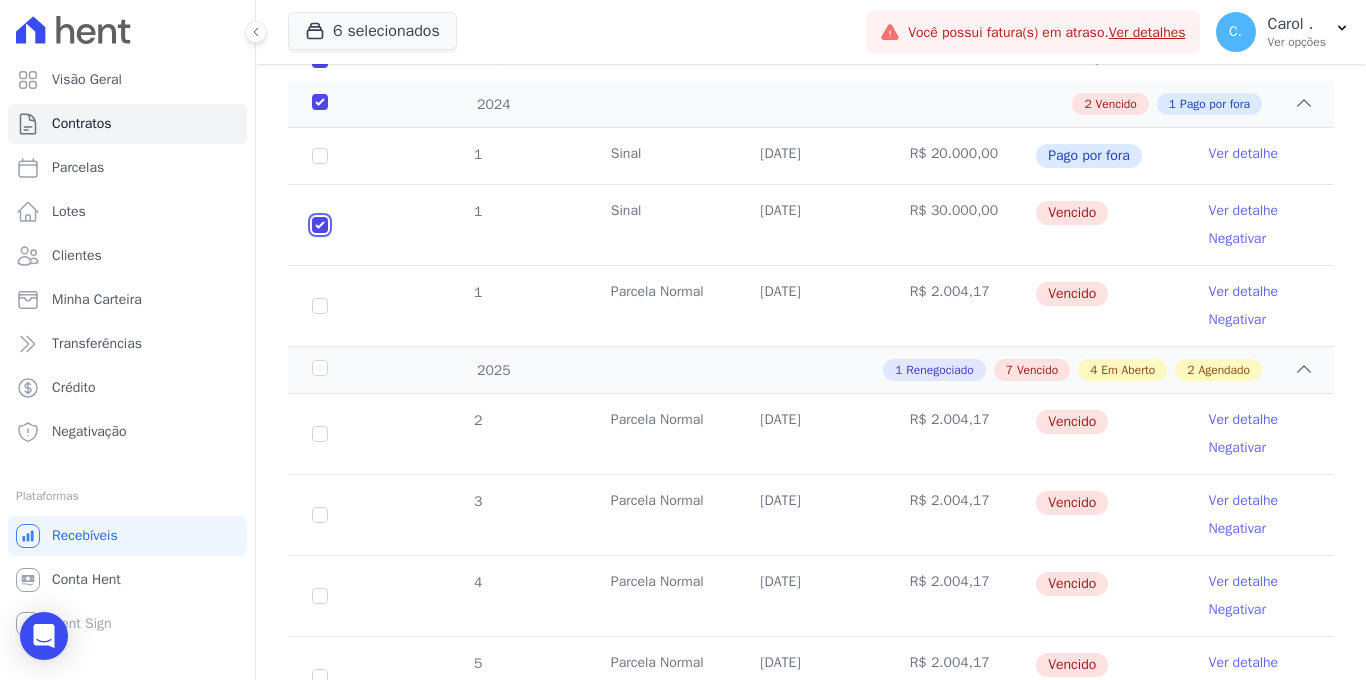 checkbox on "true" 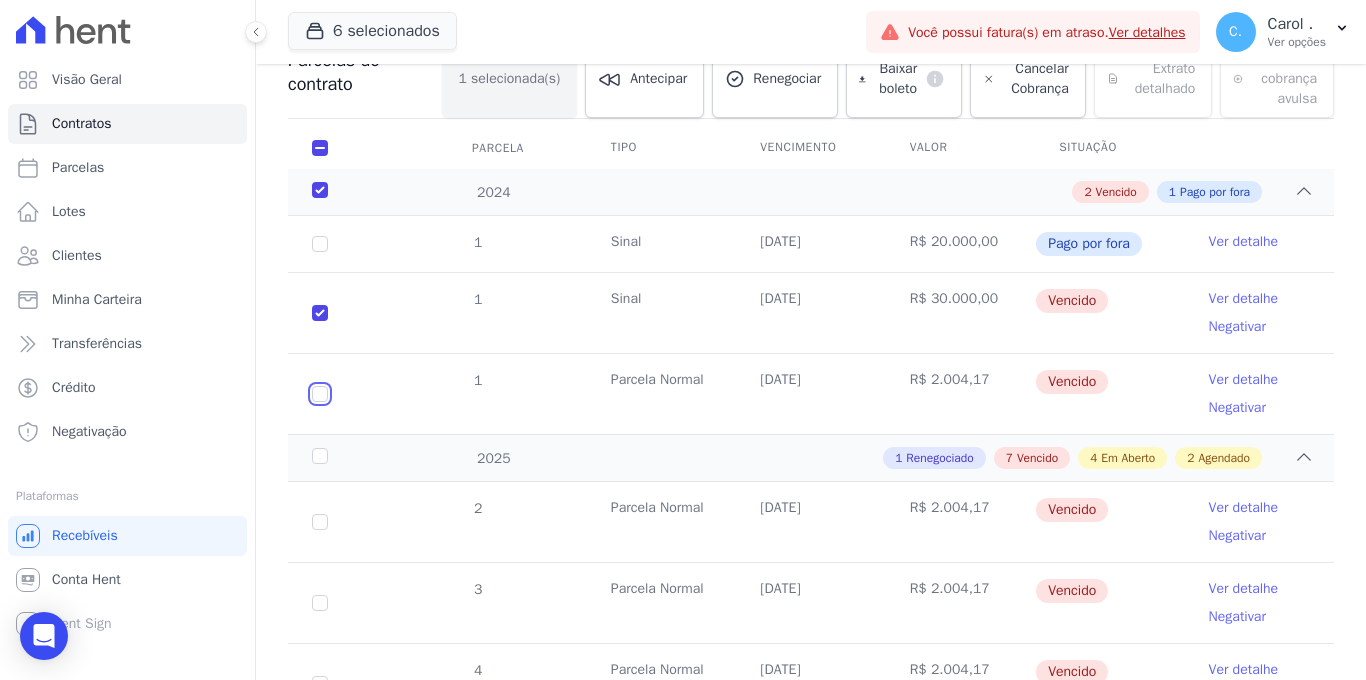 click at bounding box center [320, 313] 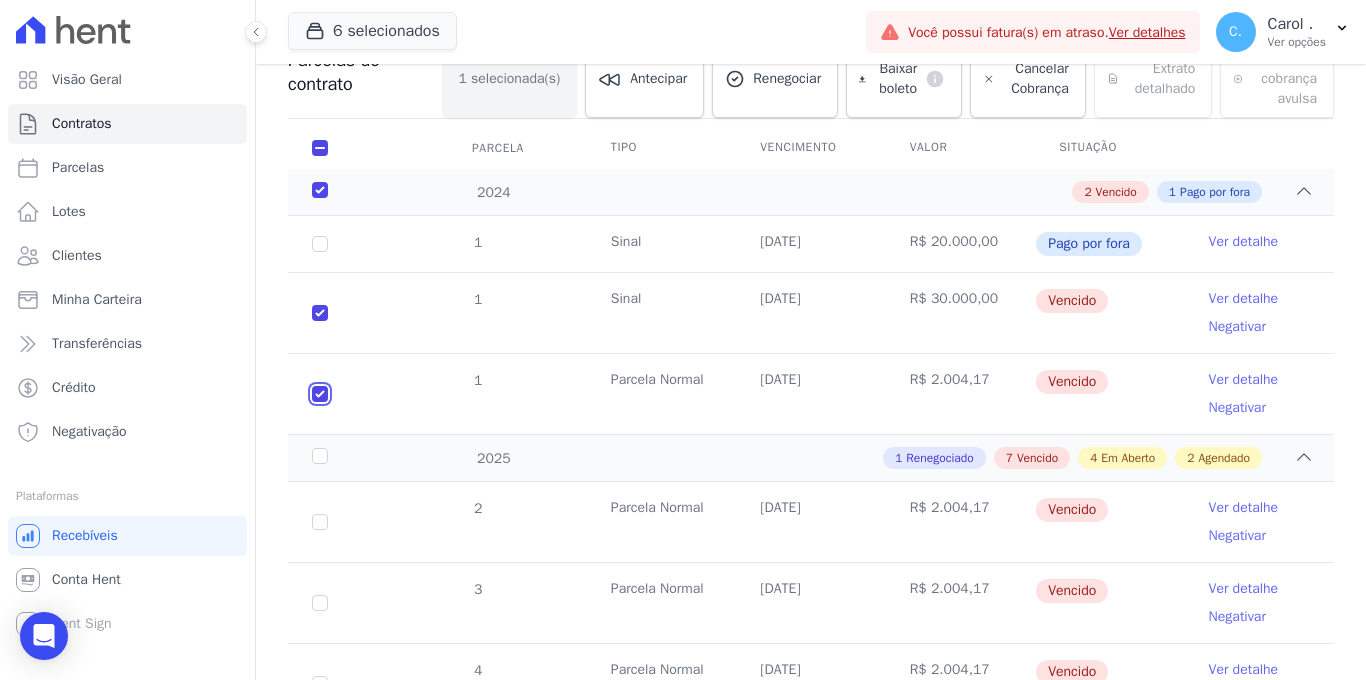 checkbox on "true" 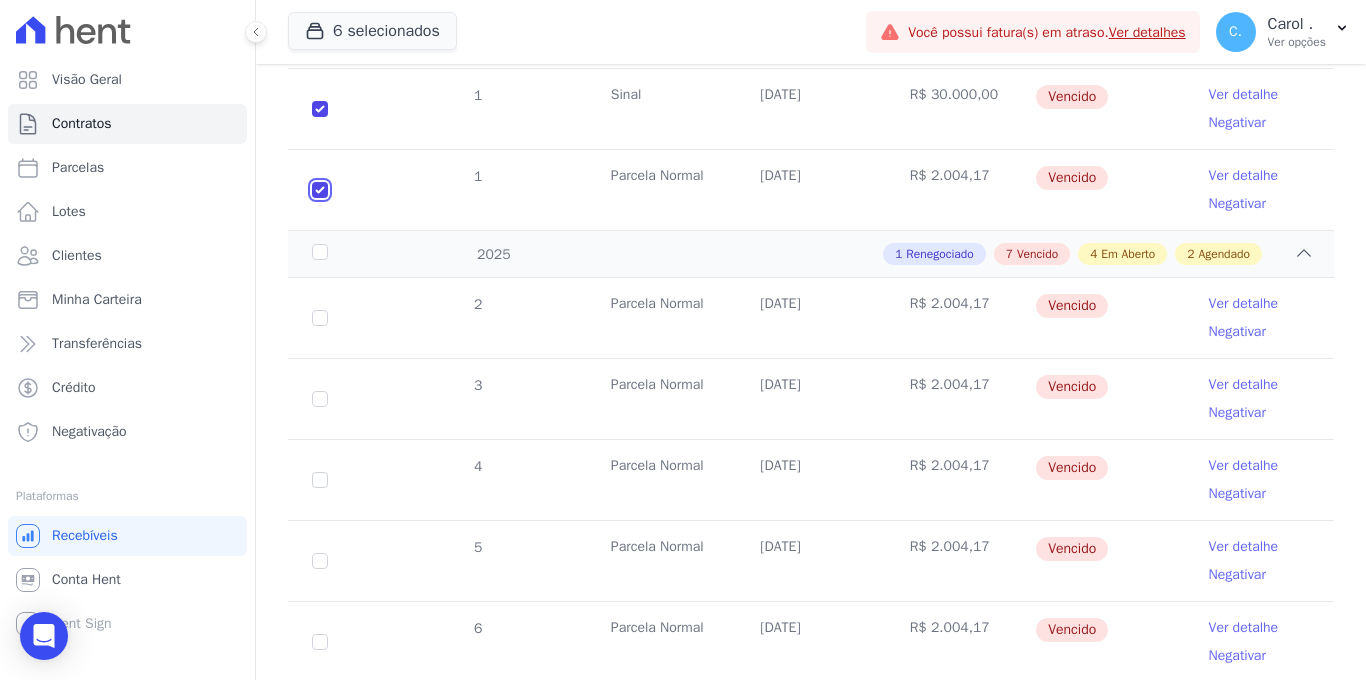 scroll, scrollTop: 523, scrollLeft: 0, axis: vertical 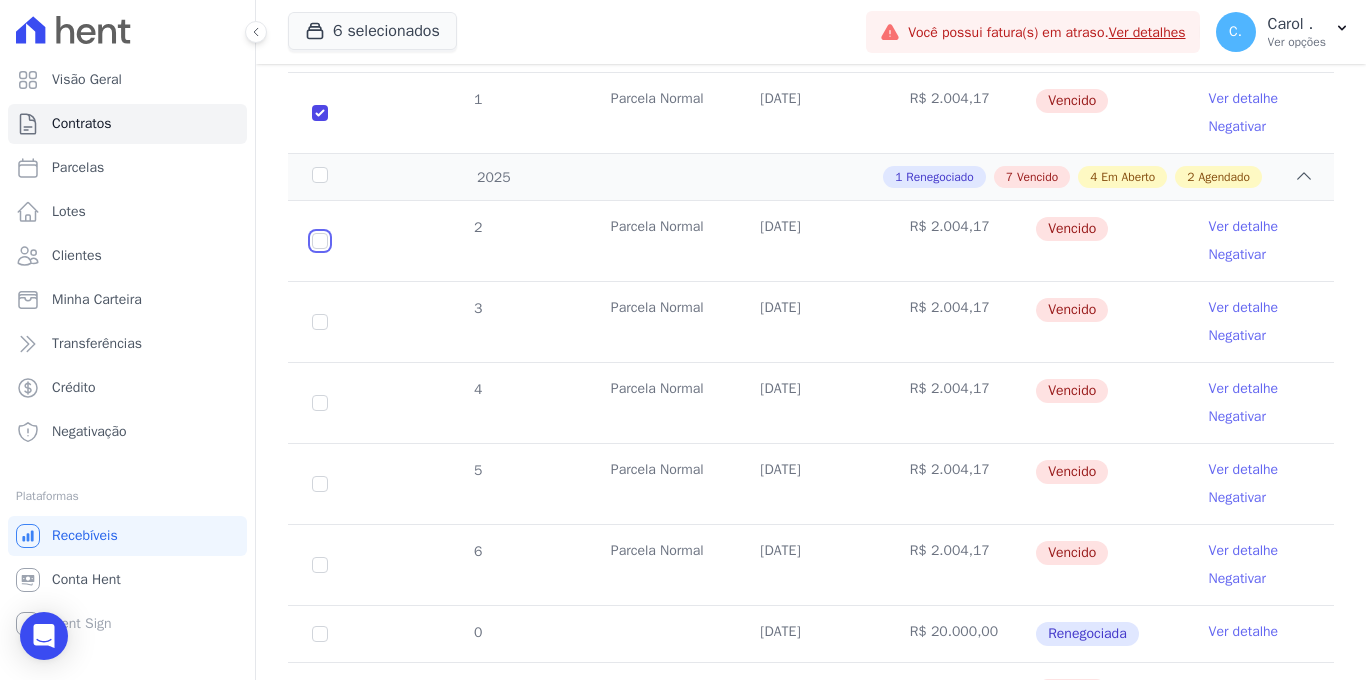 drag, startPoint x: 317, startPoint y: 242, endPoint x: 312, endPoint y: 309, distance: 67.18631 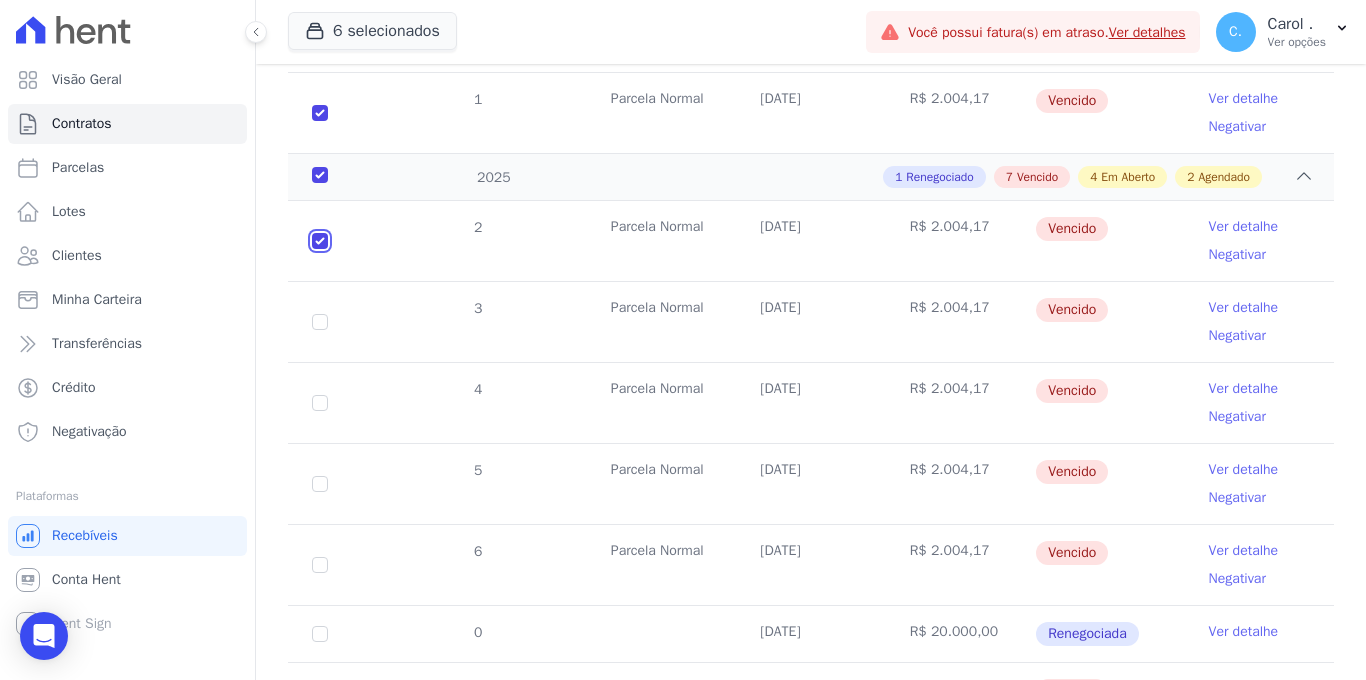 checkbox on "true" 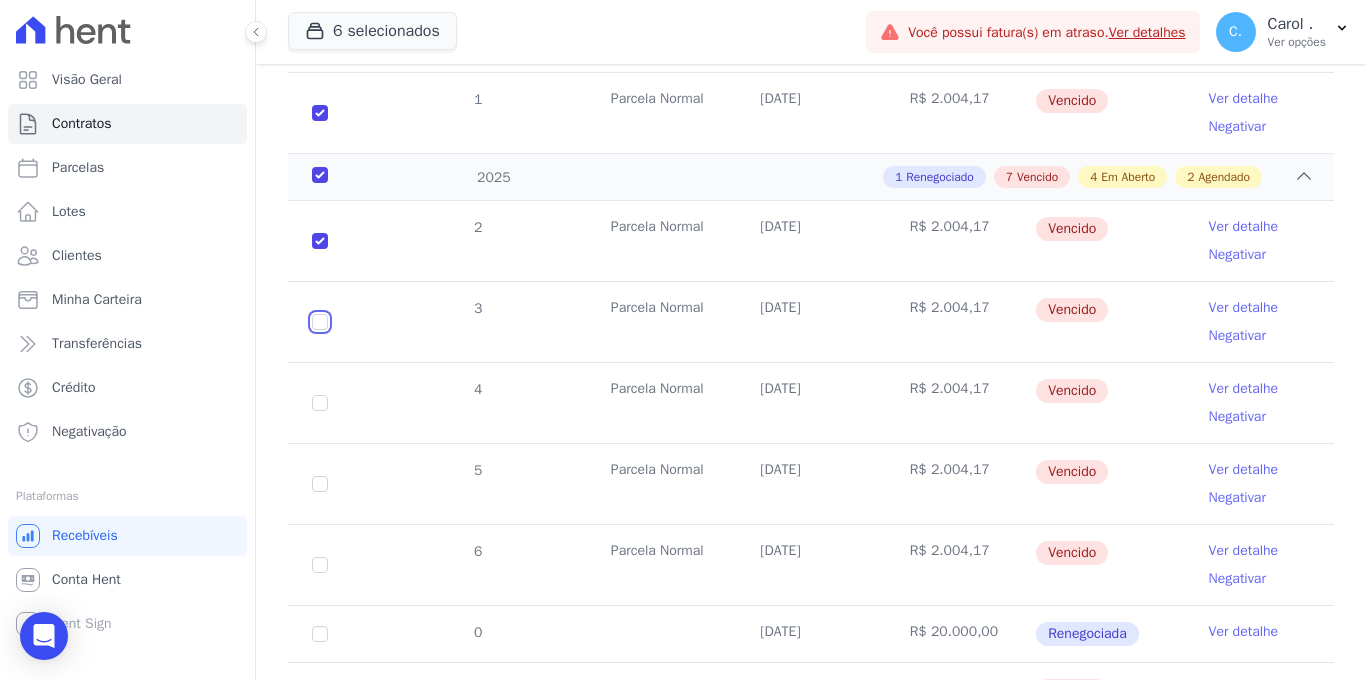 drag, startPoint x: 323, startPoint y: 317, endPoint x: 314, endPoint y: 370, distance: 53.75872 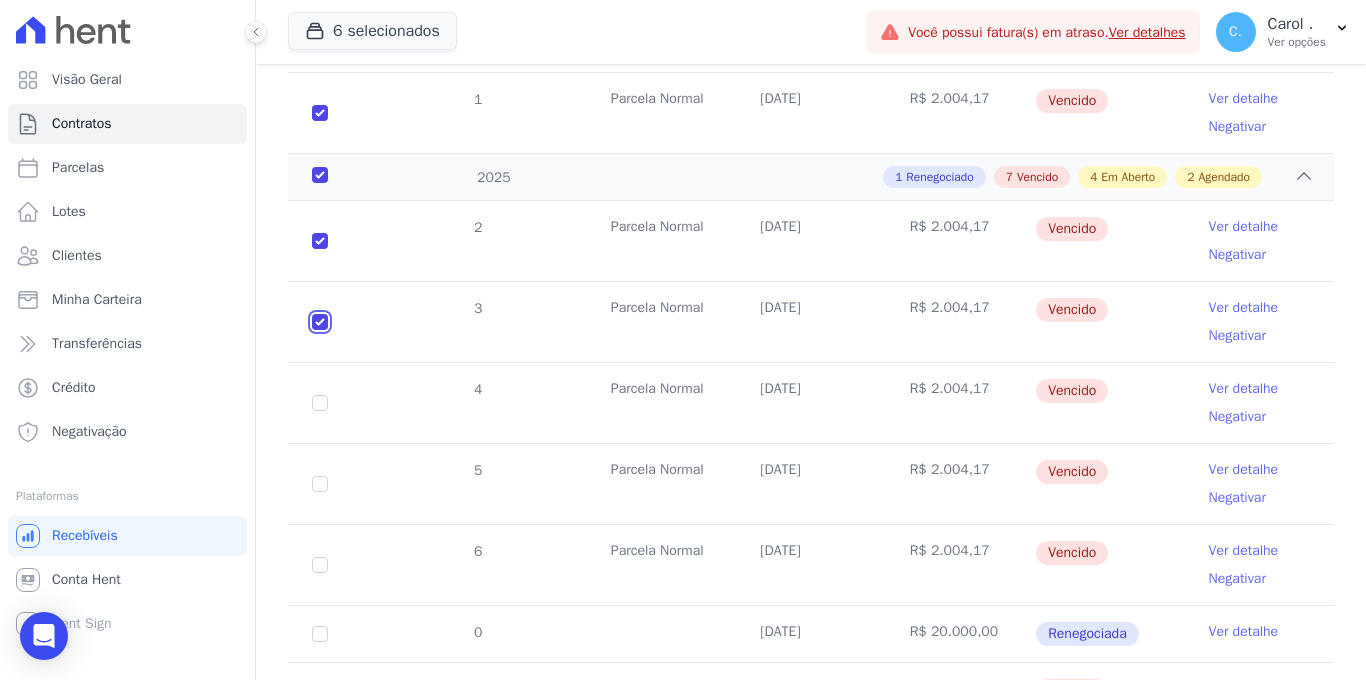 checkbox on "true" 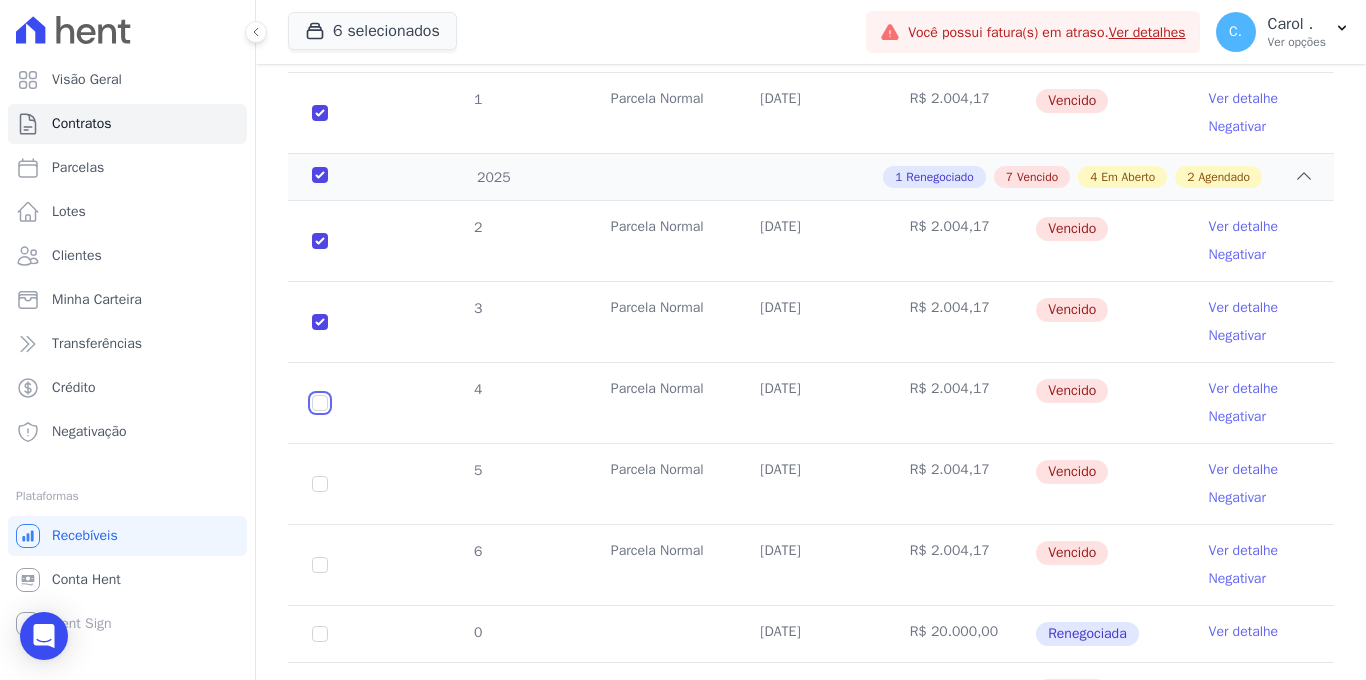 drag, startPoint x: 318, startPoint y: 398, endPoint x: 373, endPoint y: 319, distance: 96.26006 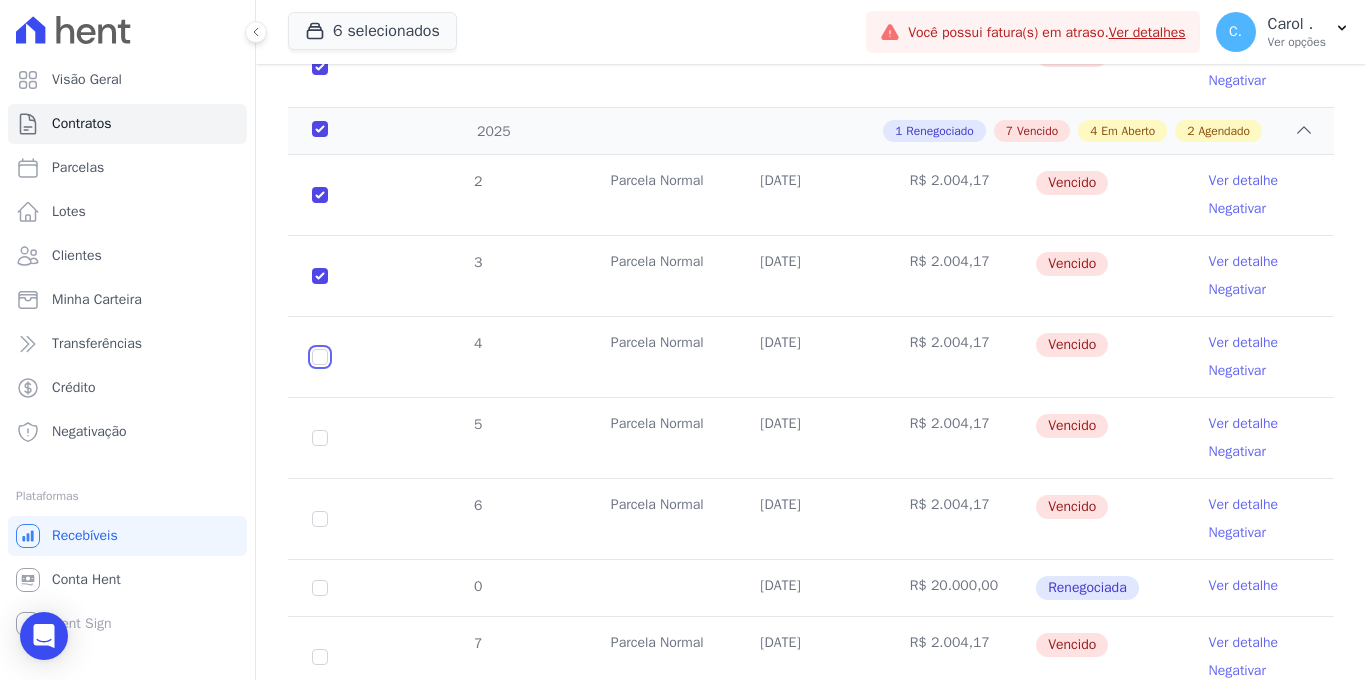 scroll, scrollTop: 590, scrollLeft: 0, axis: vertical 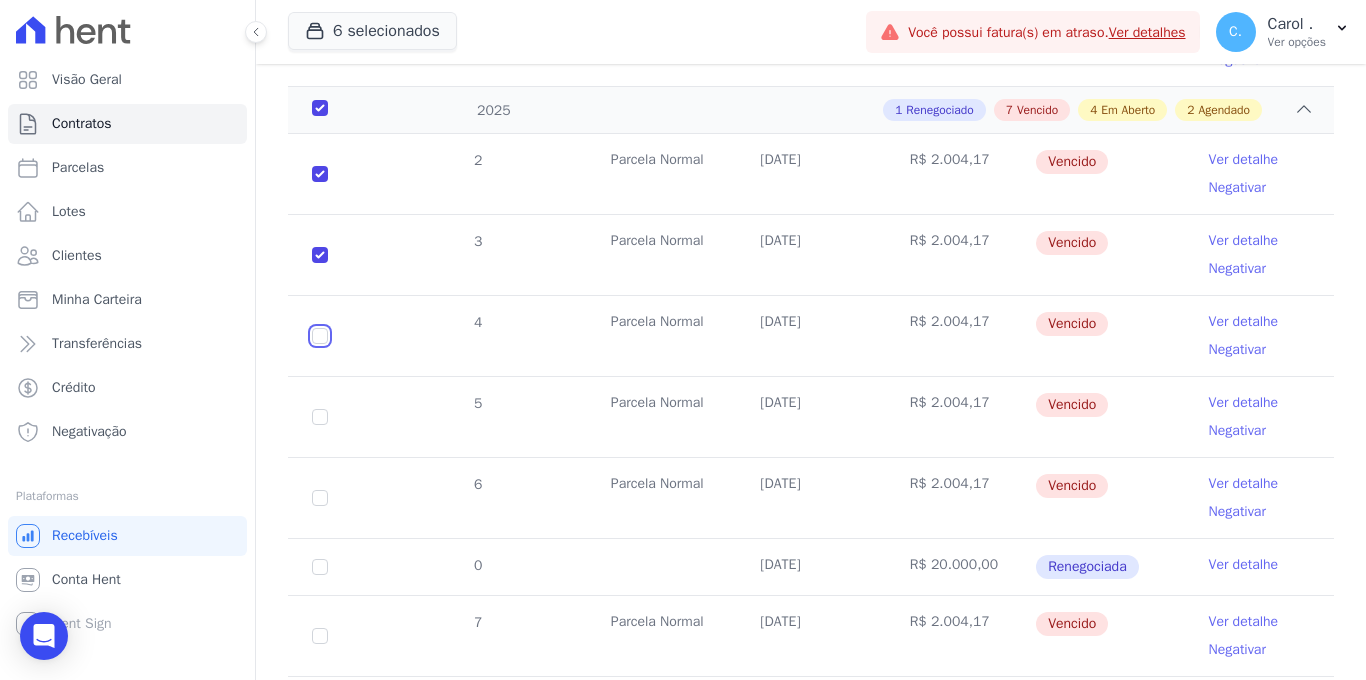 click at bounding box center (320, 174) 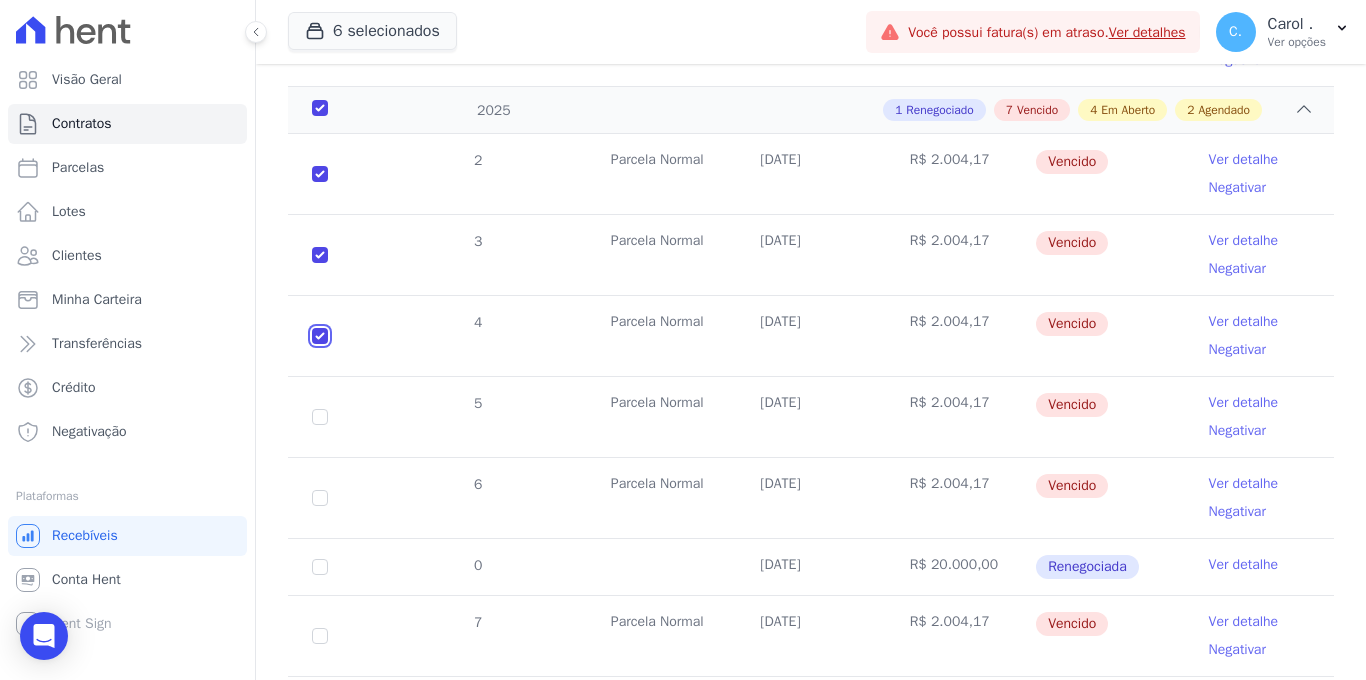 checkbox on "true" 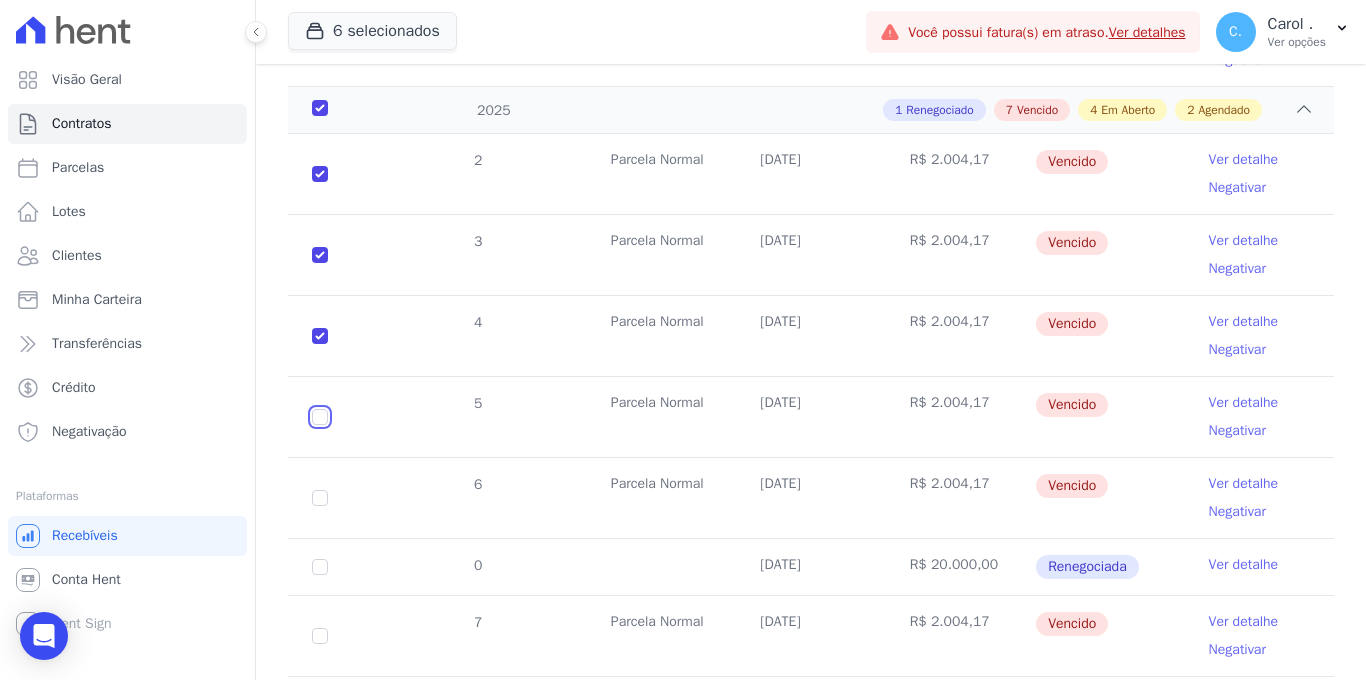 click at bounding box center [320, 174] 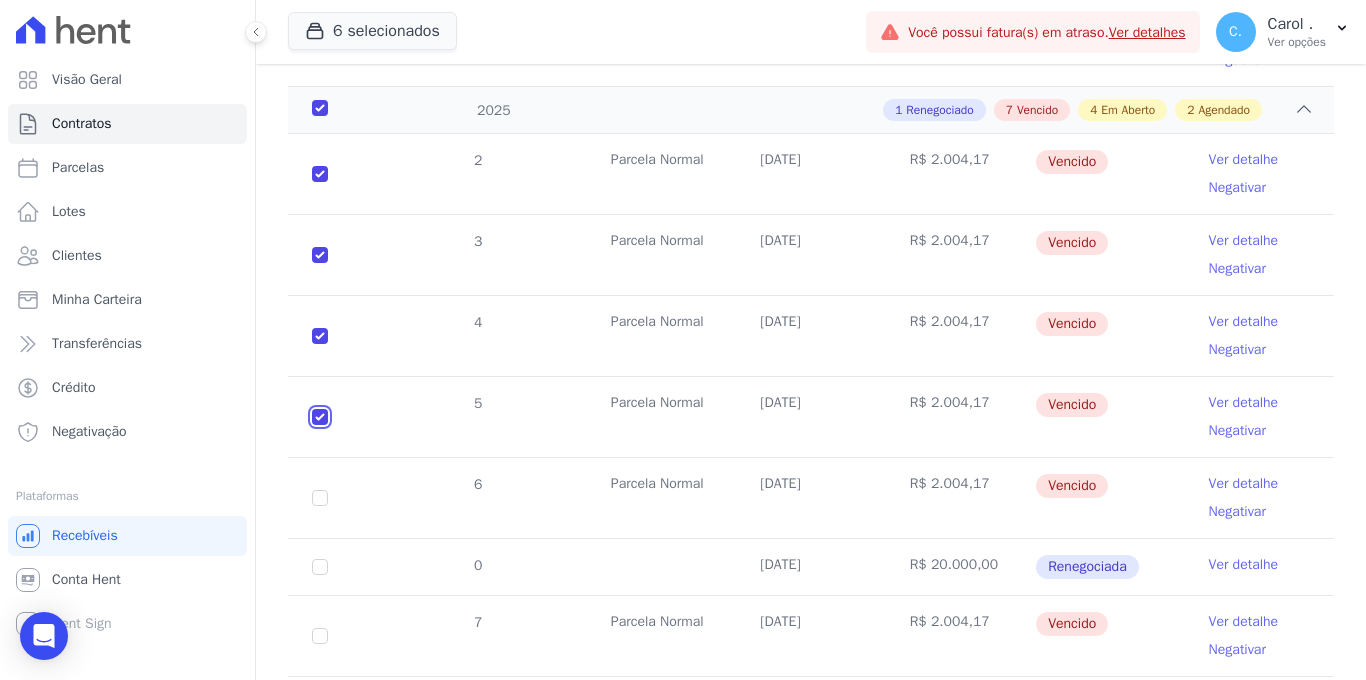 checkbox on "true" 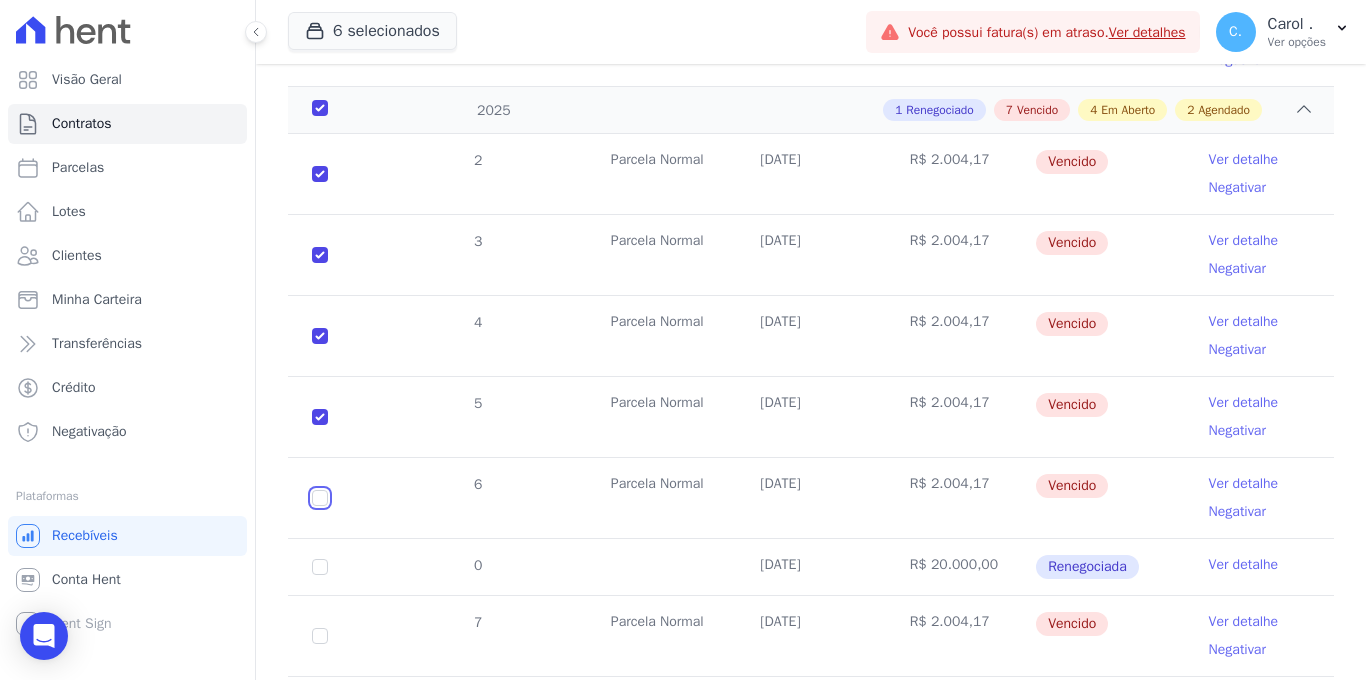 click at bounding box center [320, 174] 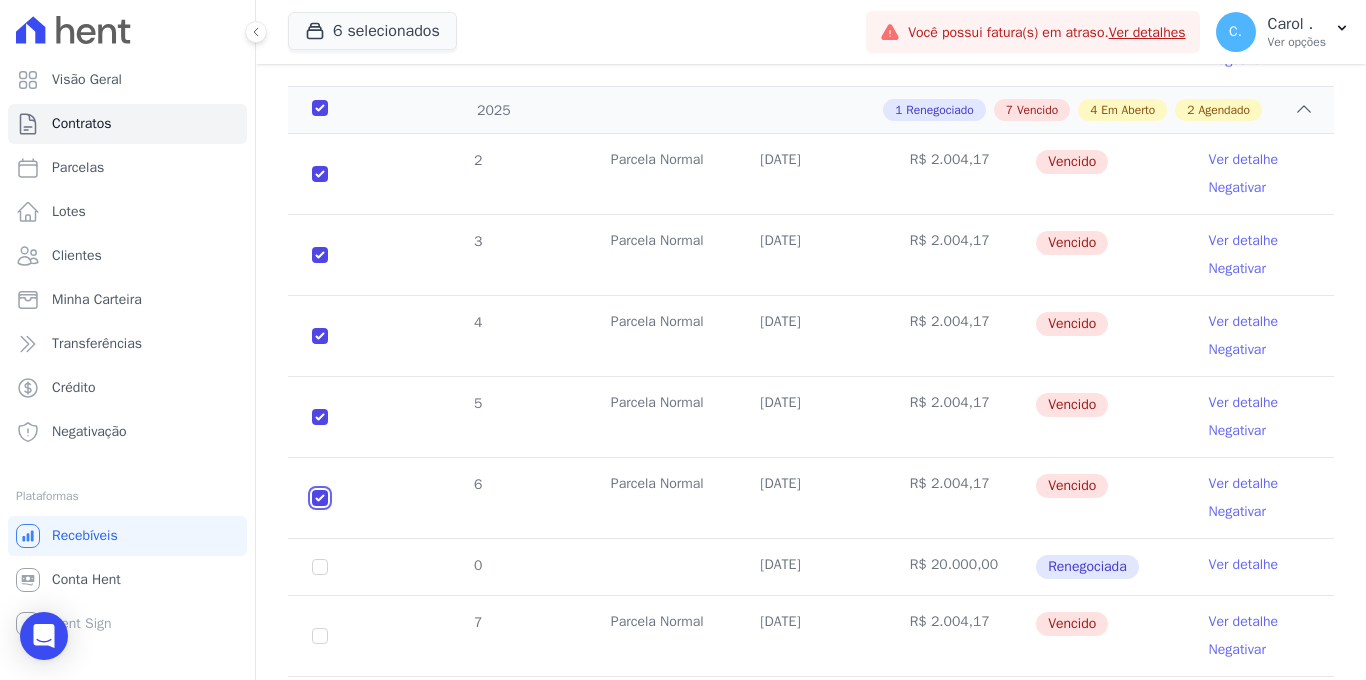 checkbox on "true" 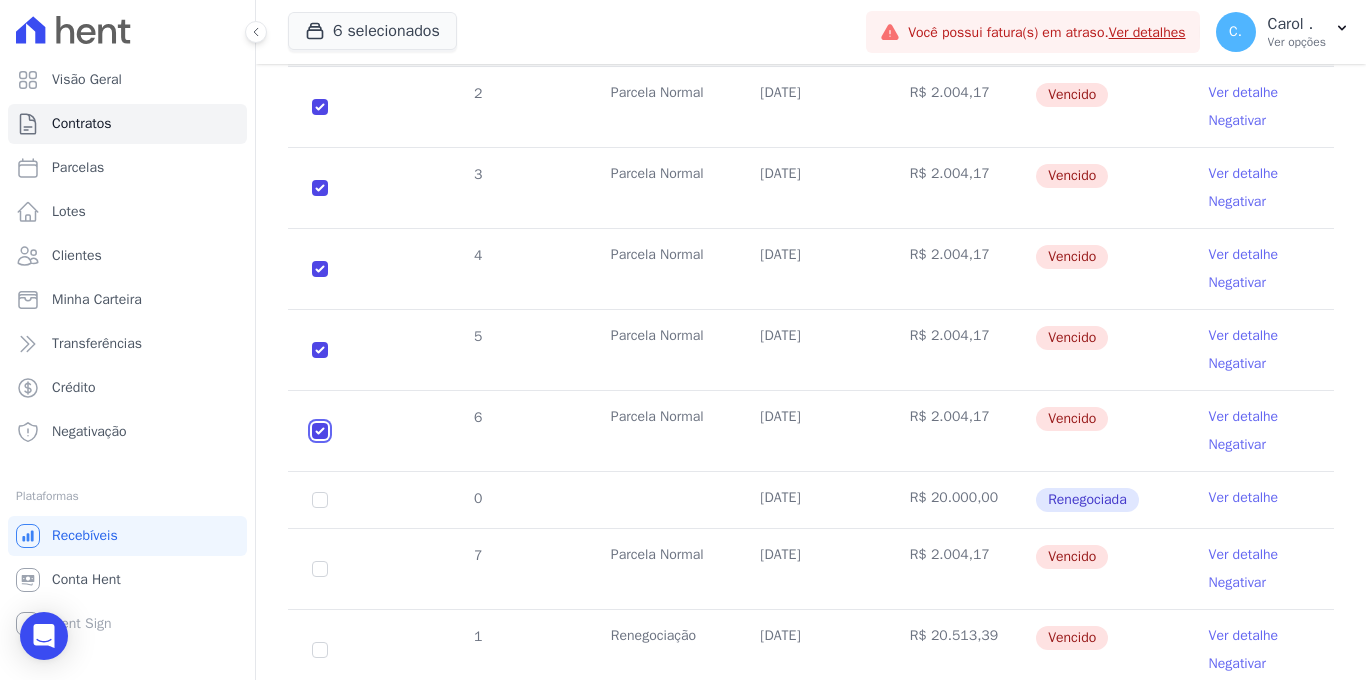 scroll, scrollTop: 780, scrollLeft: 0, axis: vertical 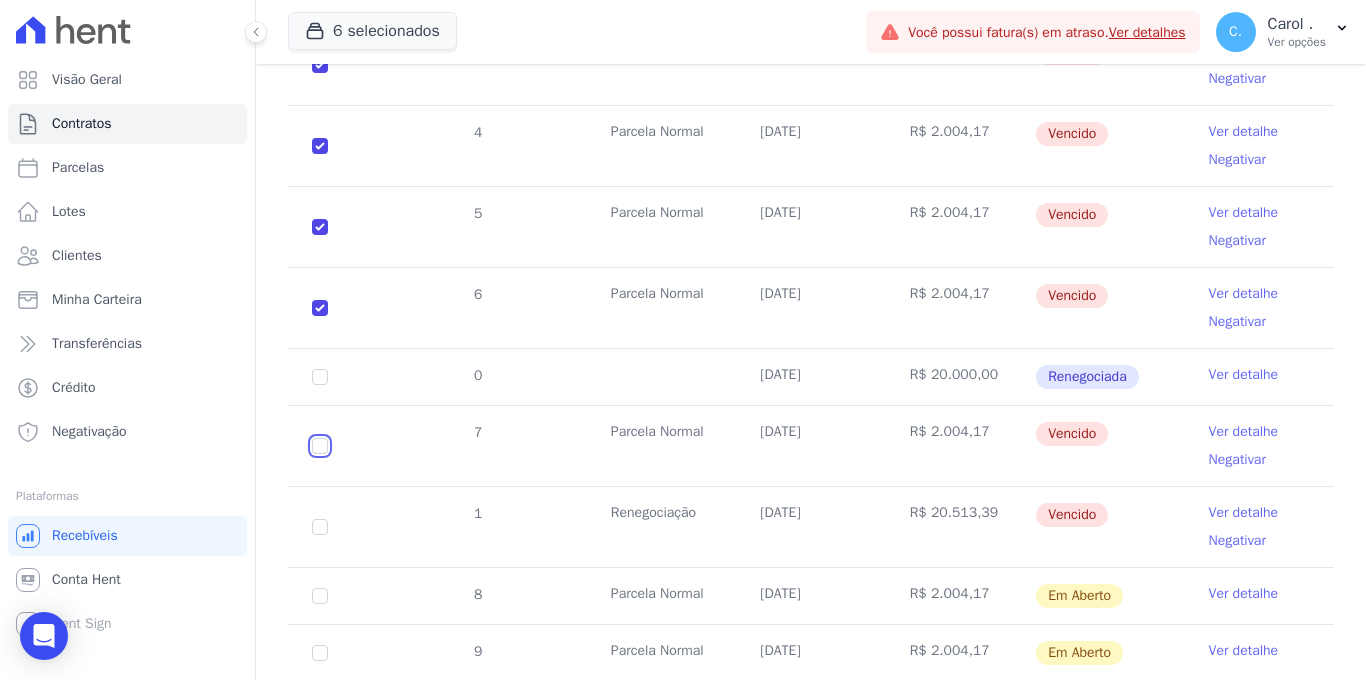 click at bounding box center (320, -16) 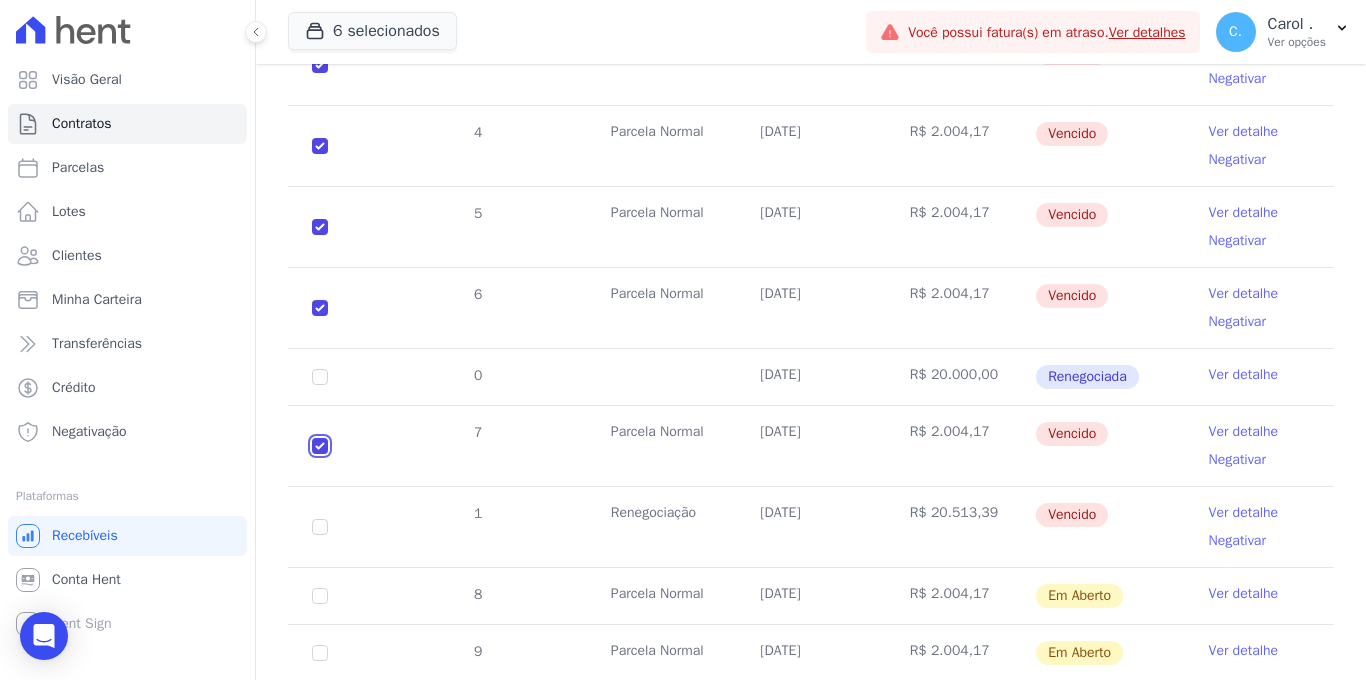 checkbox on "true" 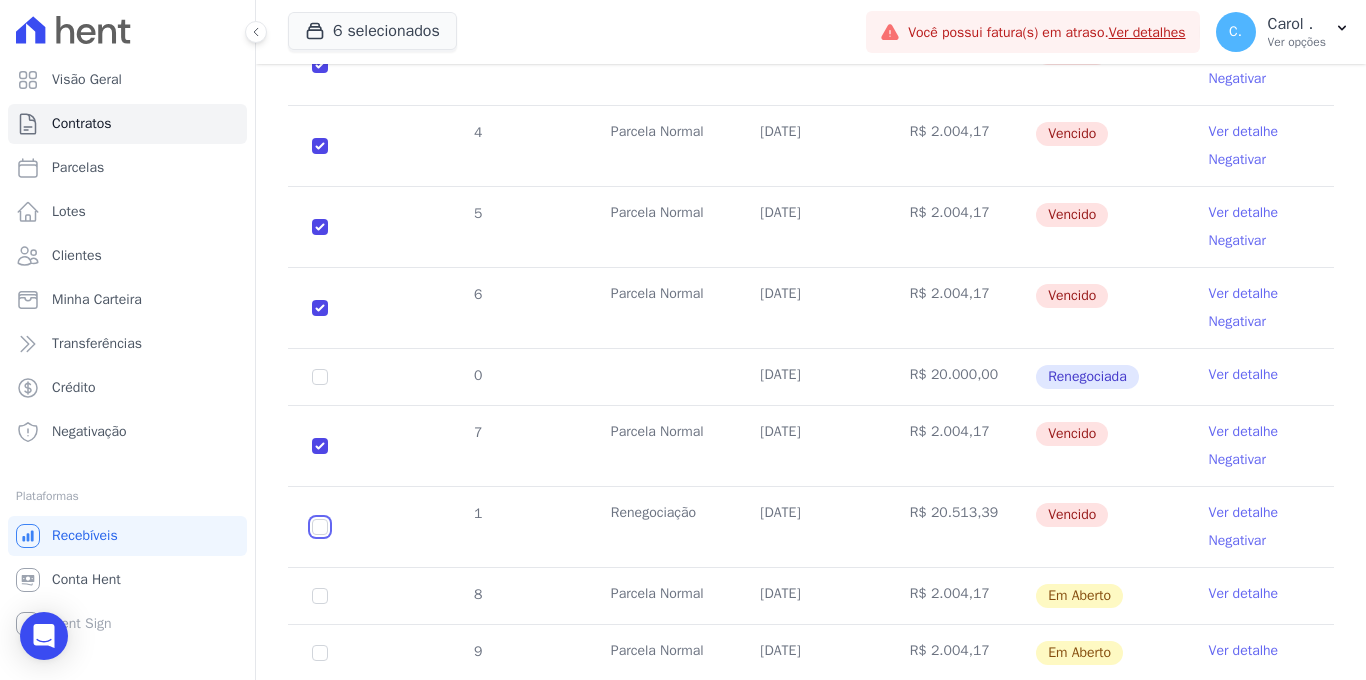 click at bounding box center [320, -16] 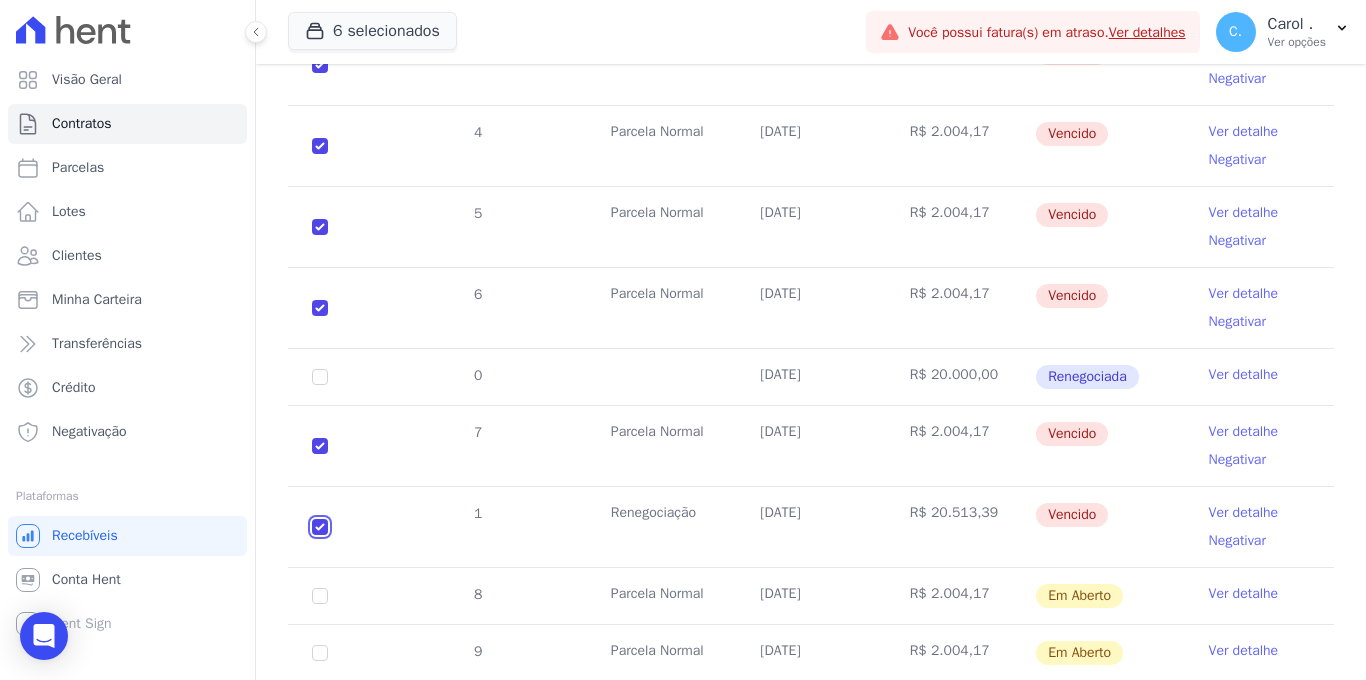 checkbox on "true" 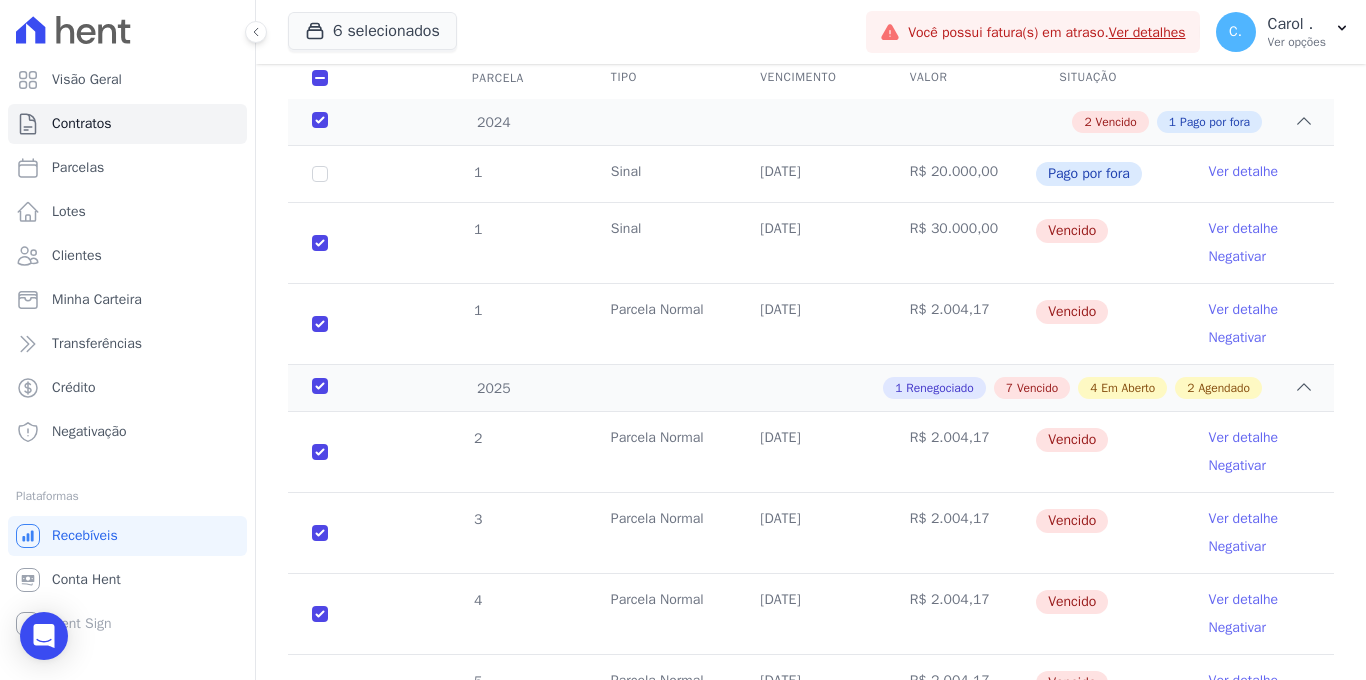 scroll, scrollTop: 0, scrollLeft: 0, axis: both 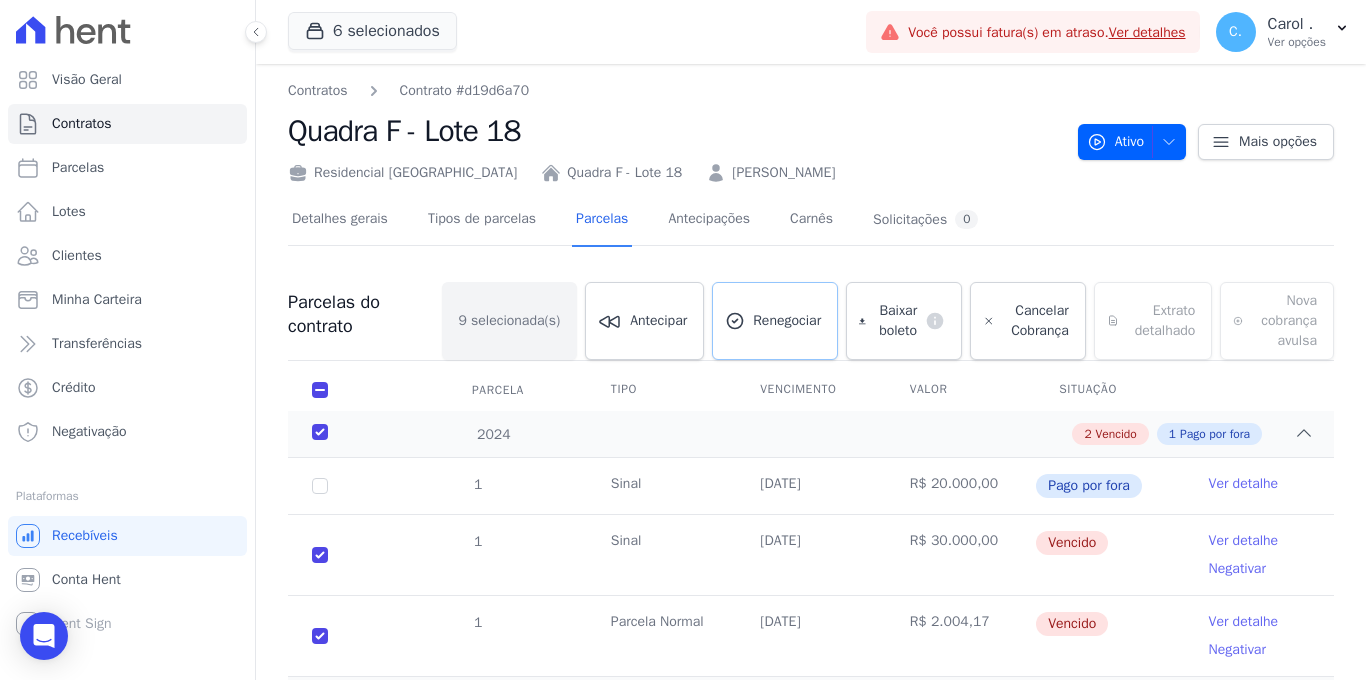 click on "Renegociar" at bounding box center (775, 321) 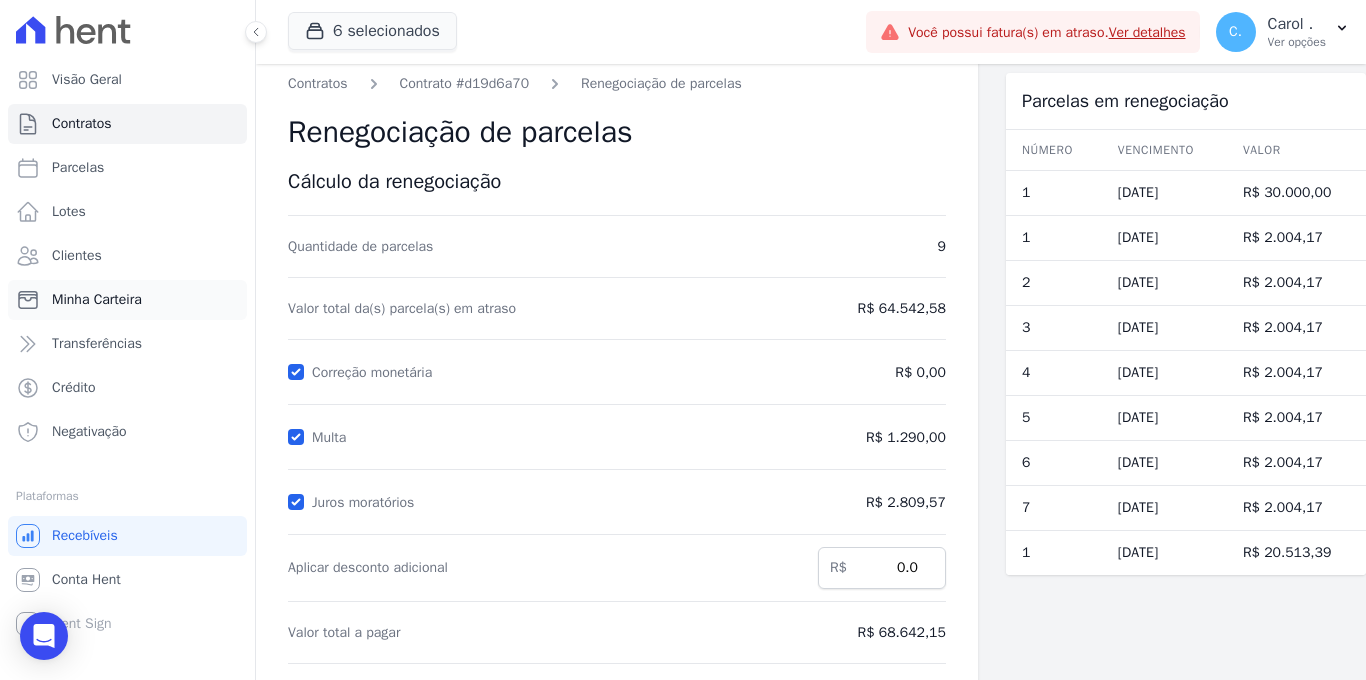 scroll, scrollTop: 0, scrollLeft: 0, axis: both 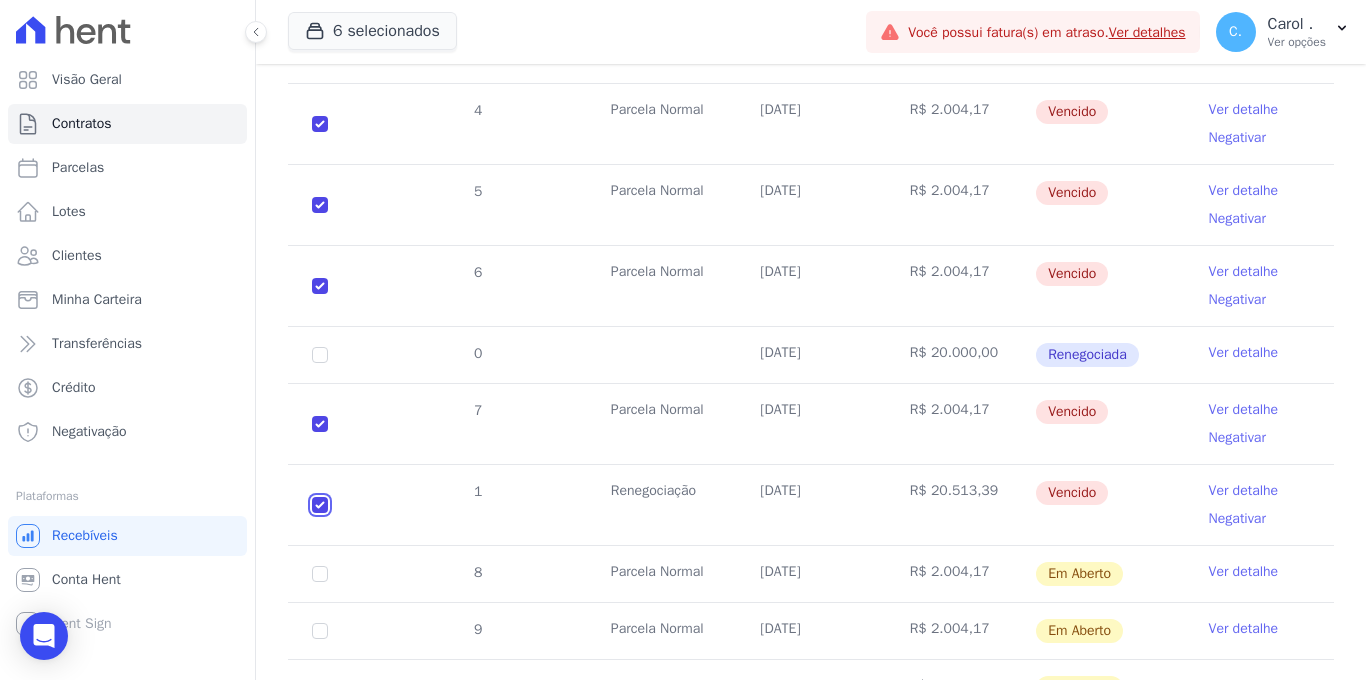 click at bounding box center [320, -38] 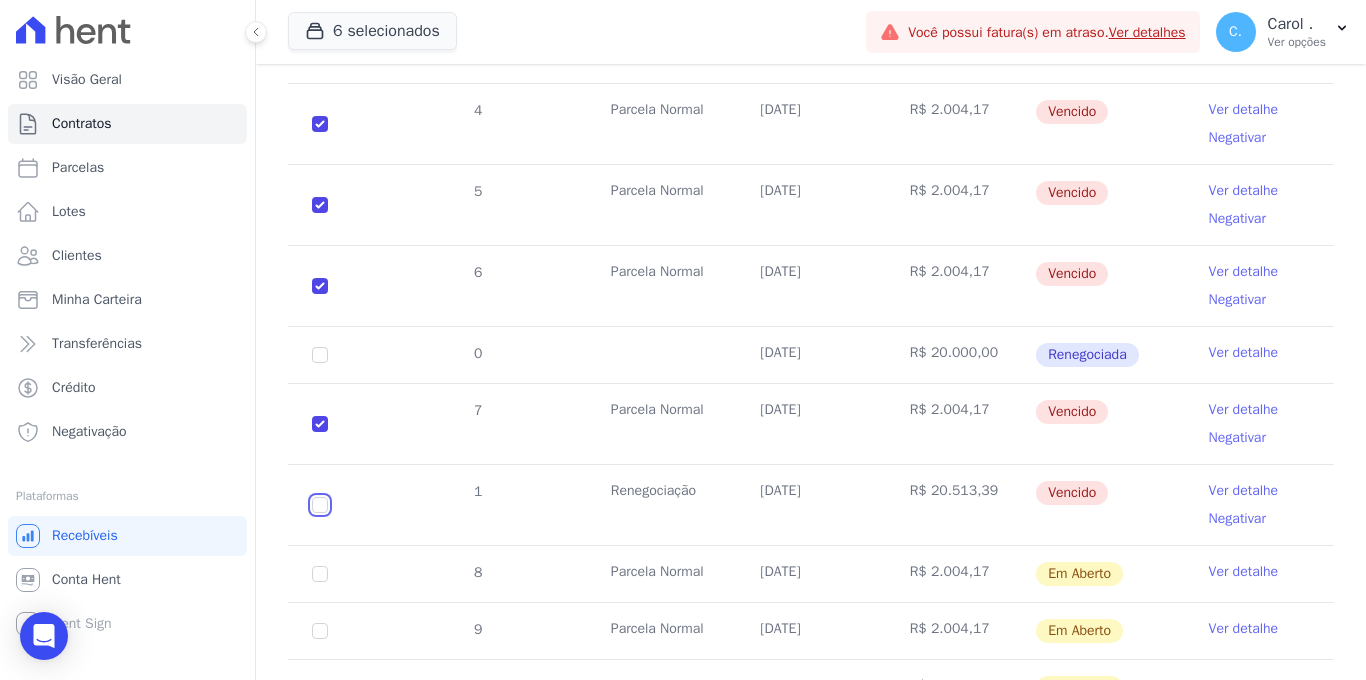 checkbox on "true" 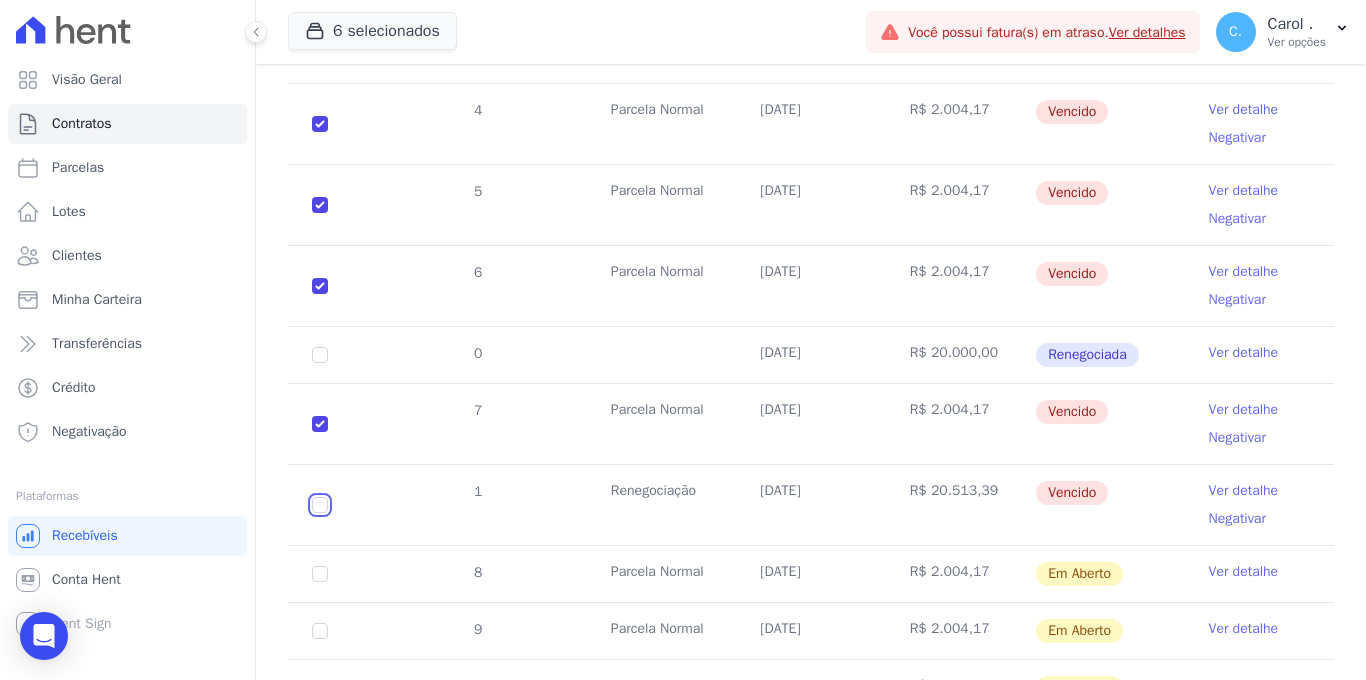 checkbox on "true" 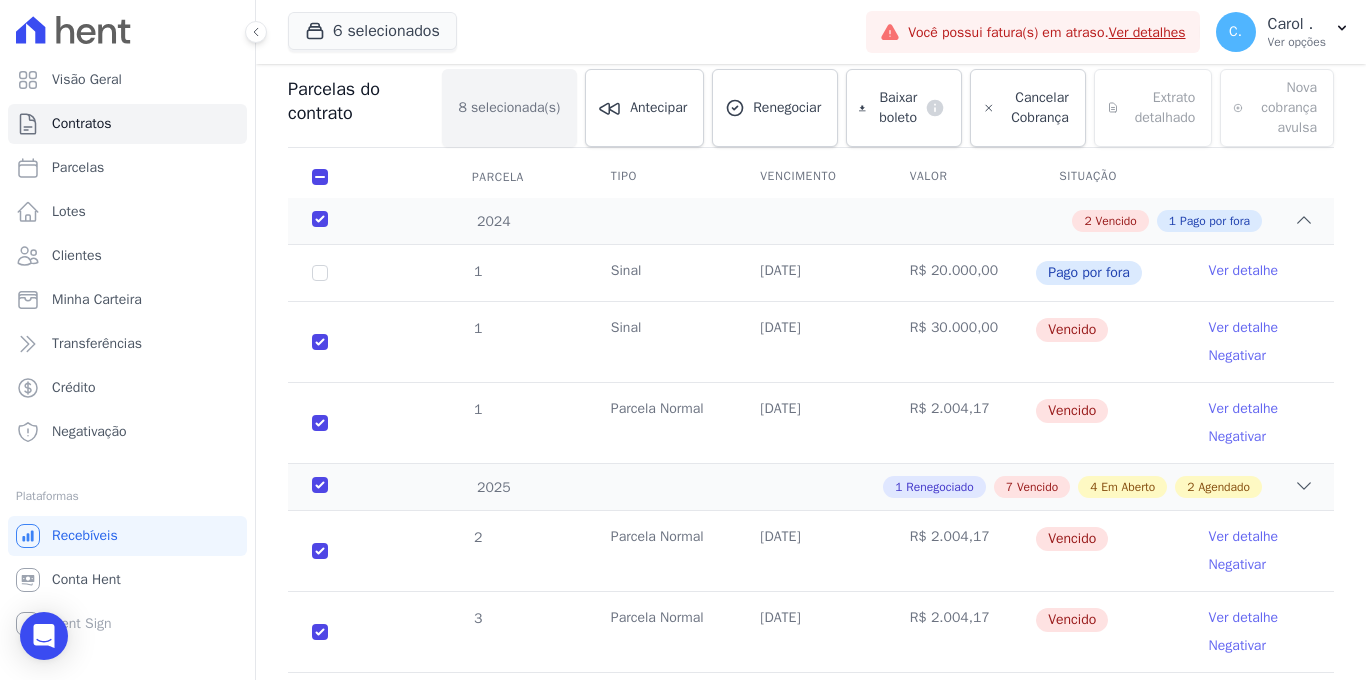 scroll, scrollTop: 187, scrollLeft: 0, axis: vertical 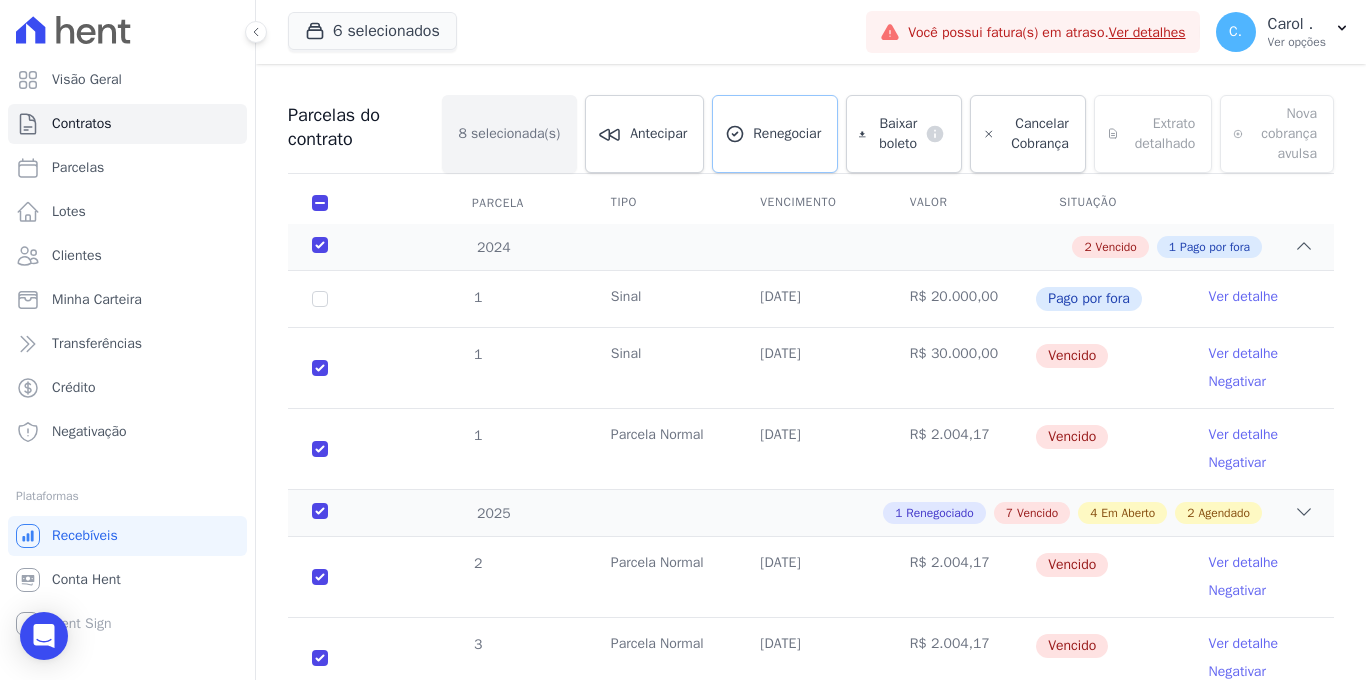 click on "Renegociar" at bounding box center (787, 134) 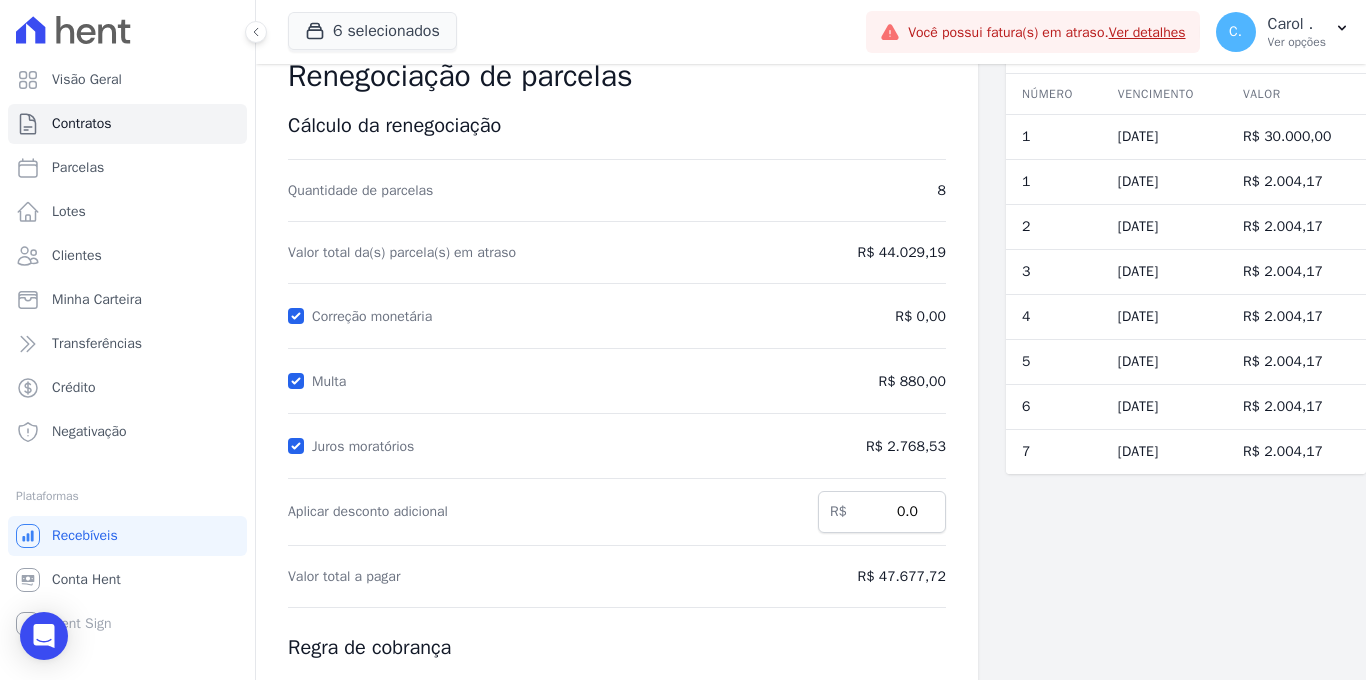 scroll, scrollTop: 0, scrollLeft: 0, axis: both 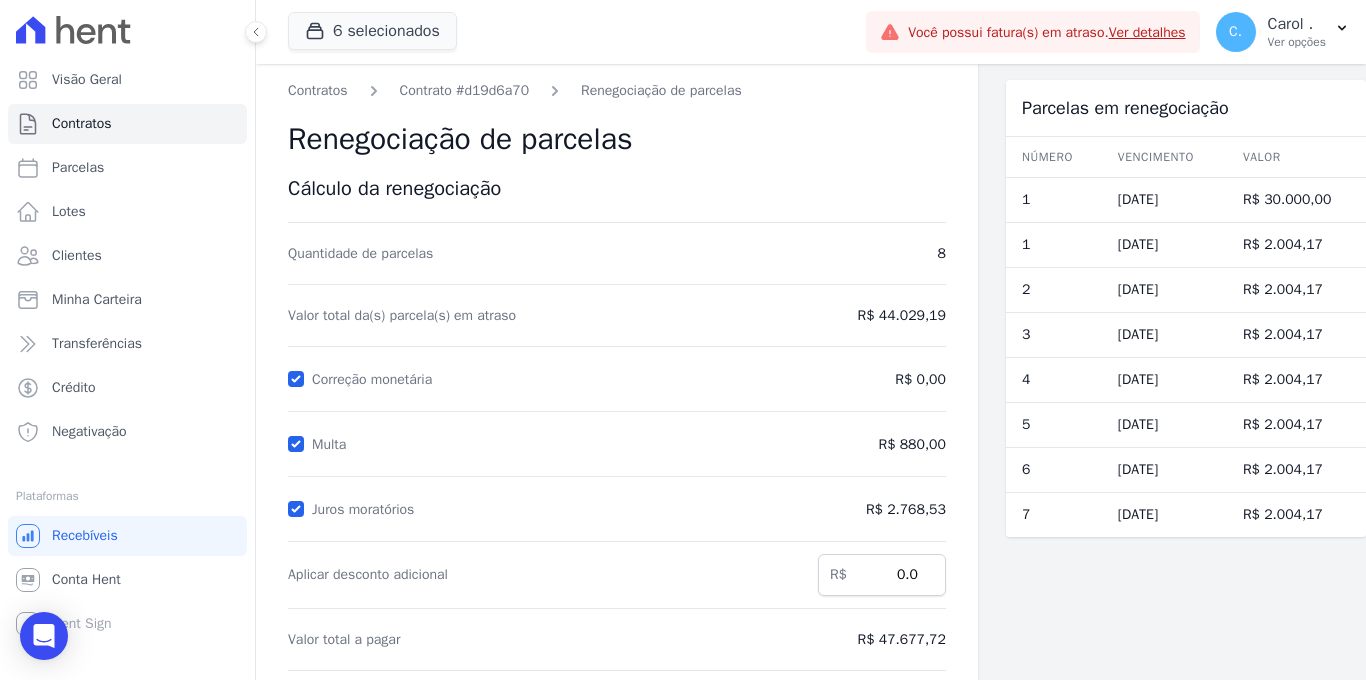 click on "Cálculo da renegociação
Quantidade de parcelas
8
Valor total da(s) parcela(s) em atraso
R$ 44.029,19
Correção monetária
R$ 0,00
[GEOGRAPHIC_DATA]
R$ 880,00
Juros moratórios
R$ 2.768,53
0.0" at bounding box center (617, 580) 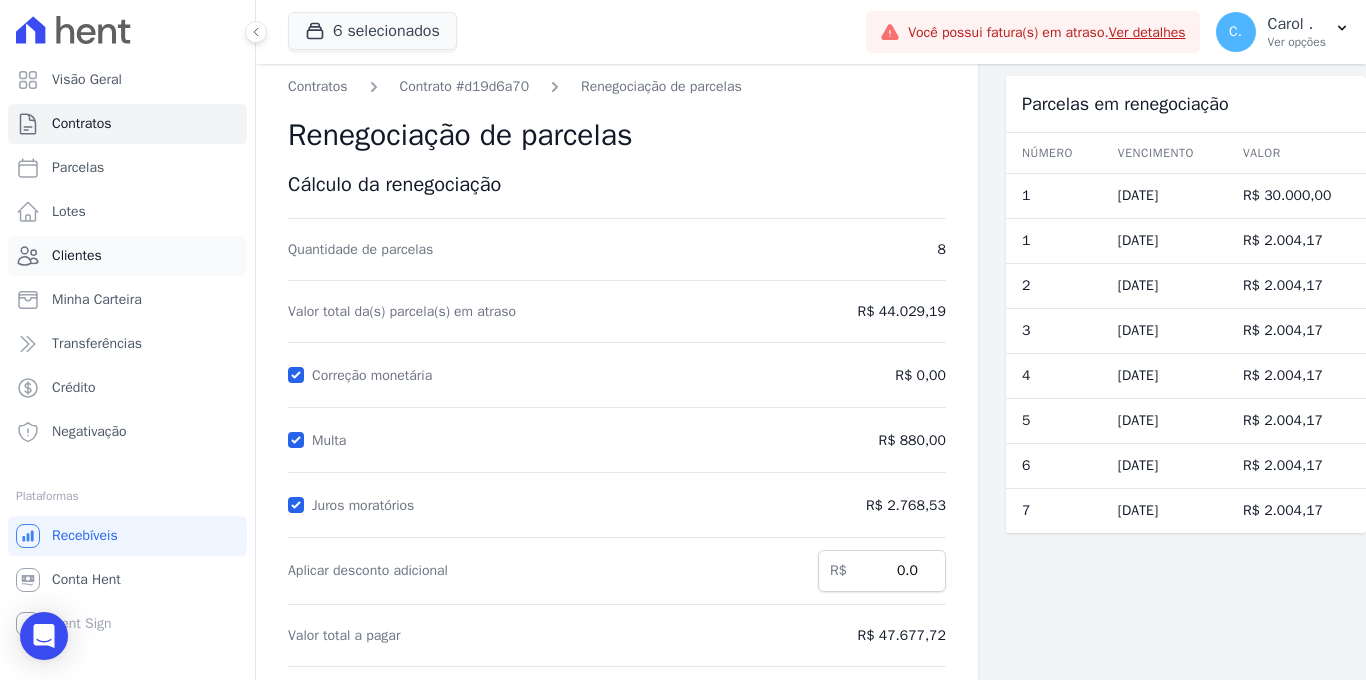 click on "Clientes" at bounding box center (77, 256) 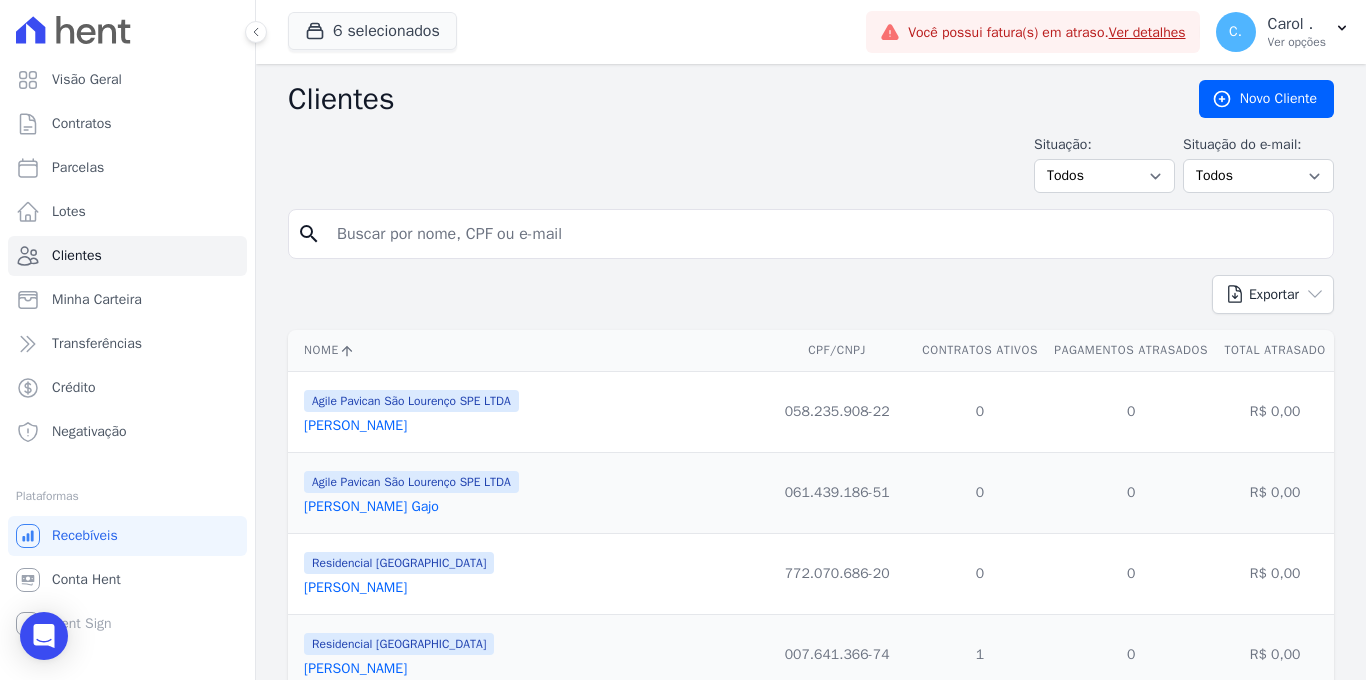 click at bounding box center [825, 234] 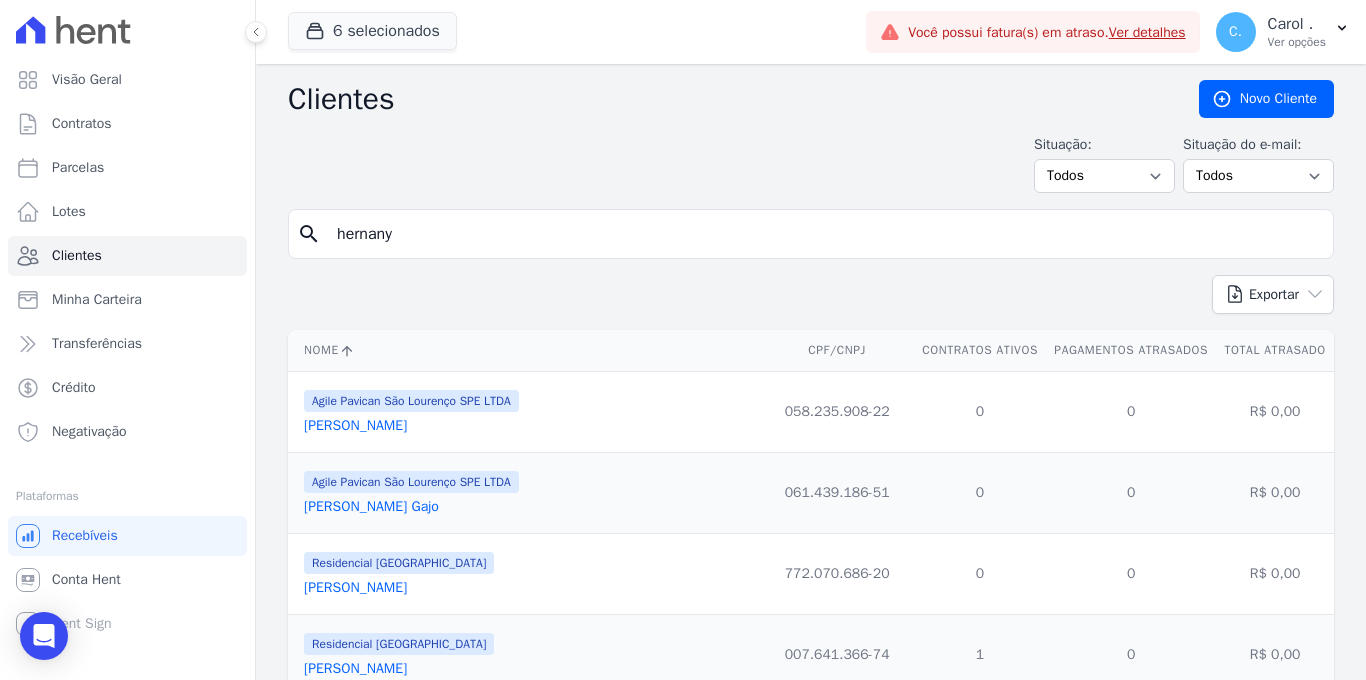 type on "hernany" 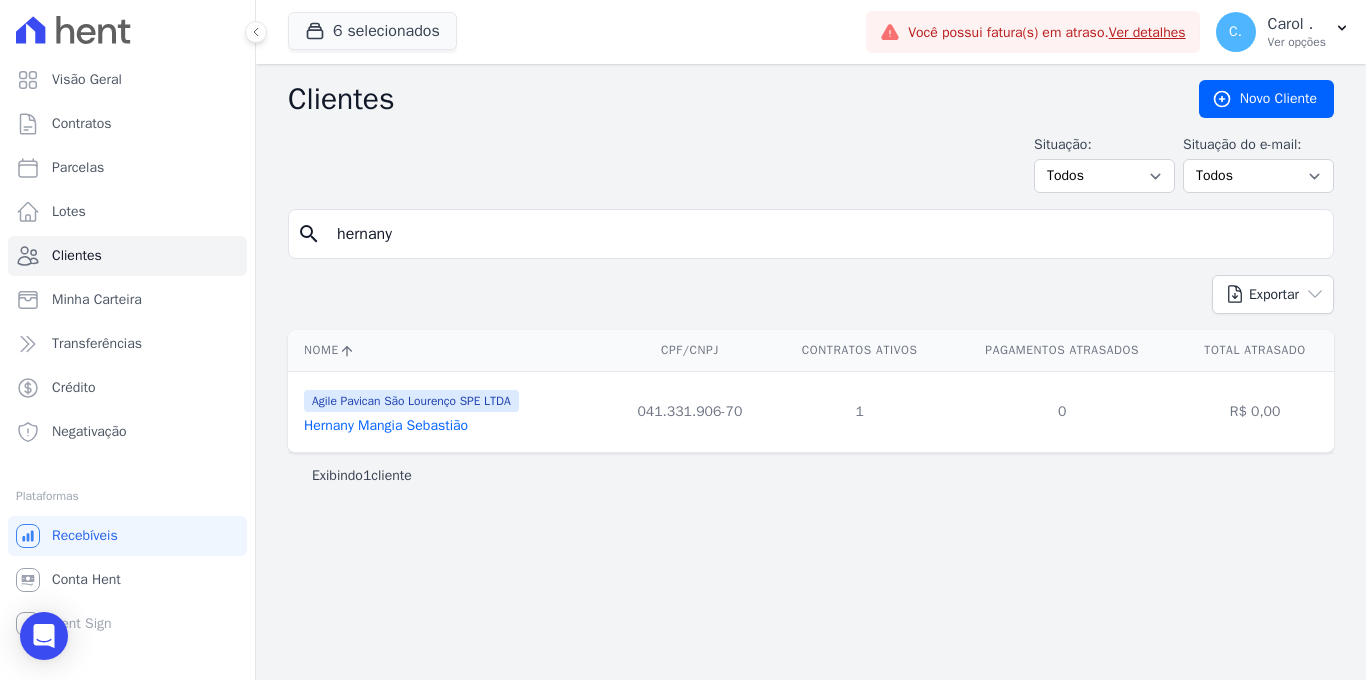 click on "Hernany Mangia Sebastião" at bounding box center [386, 425] 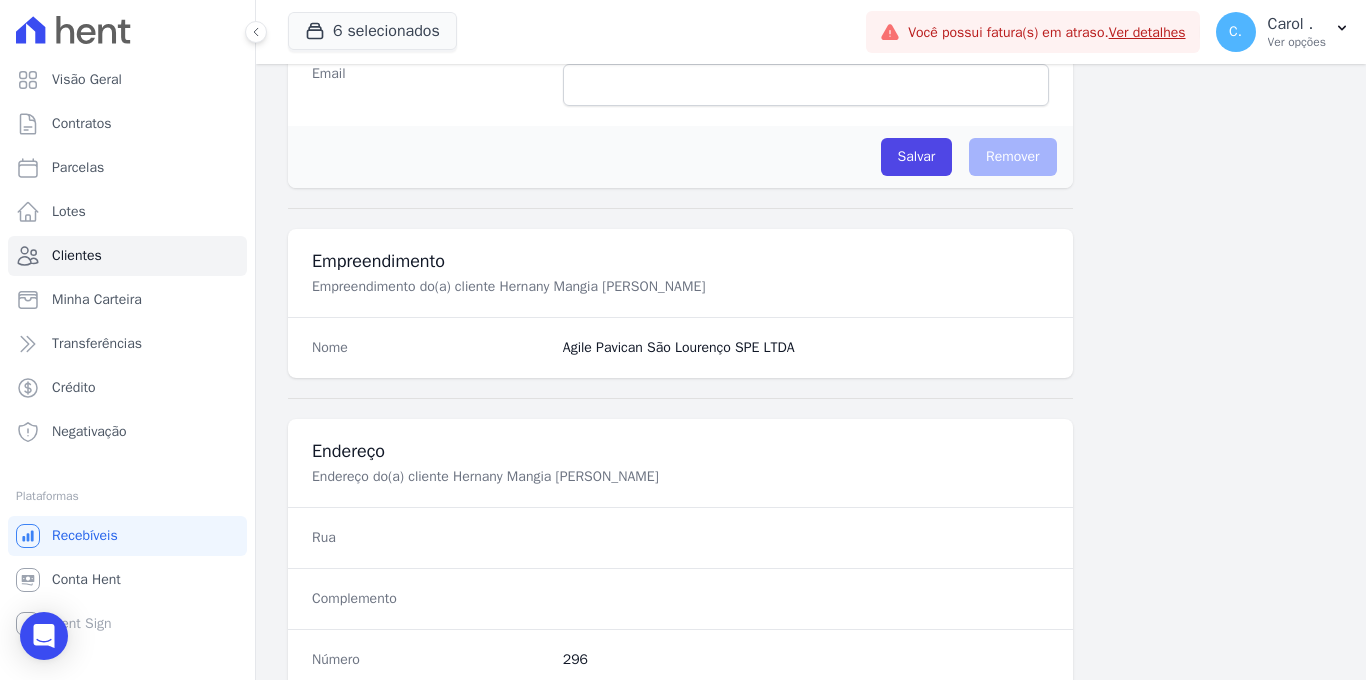 scroll, scrollTop: 1299, scrollLeft: 0, axis: vertical 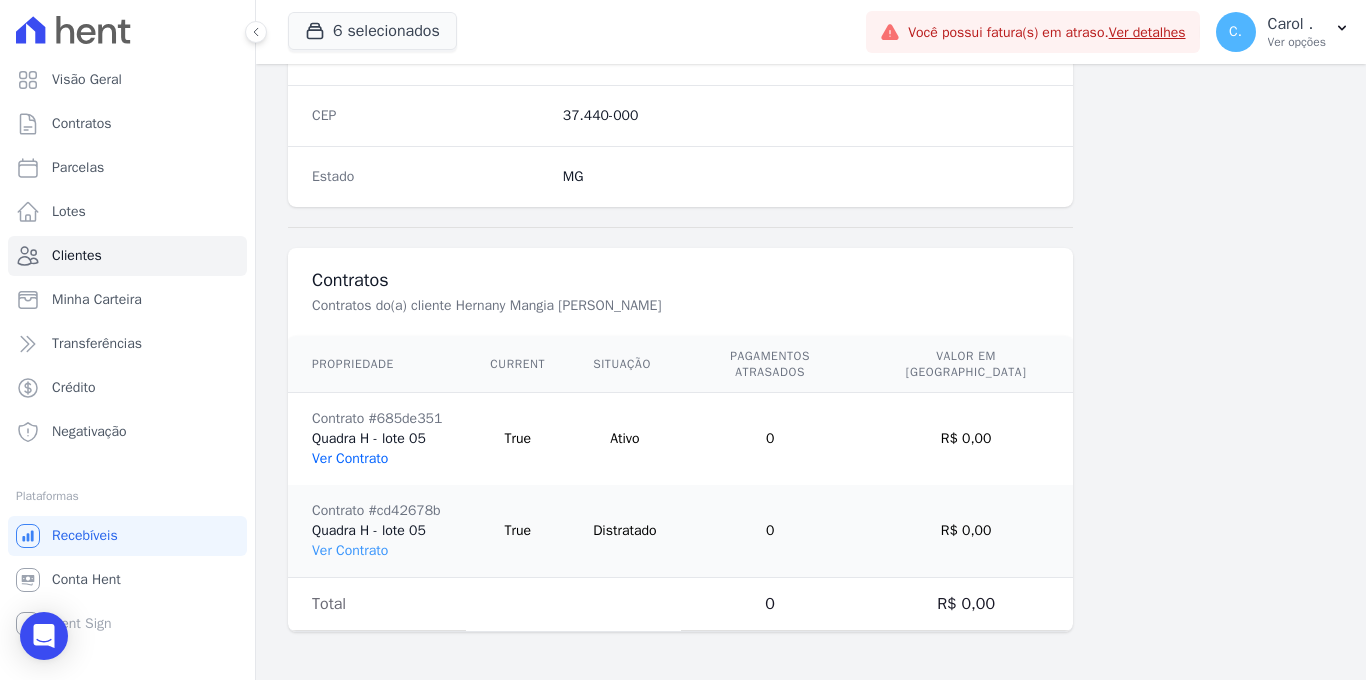 click on "Ver Contrato" at bounding box center [350, 458] 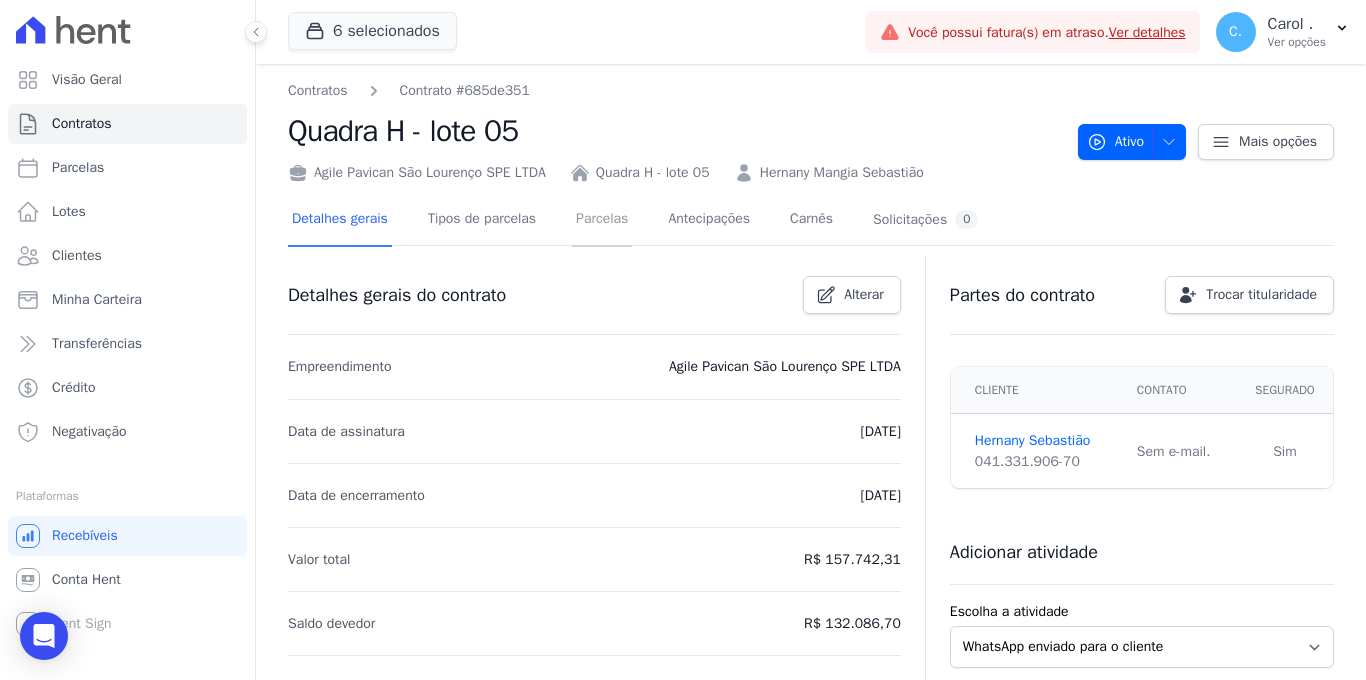 click on "Parcelas" at bounding box center [602, 220] 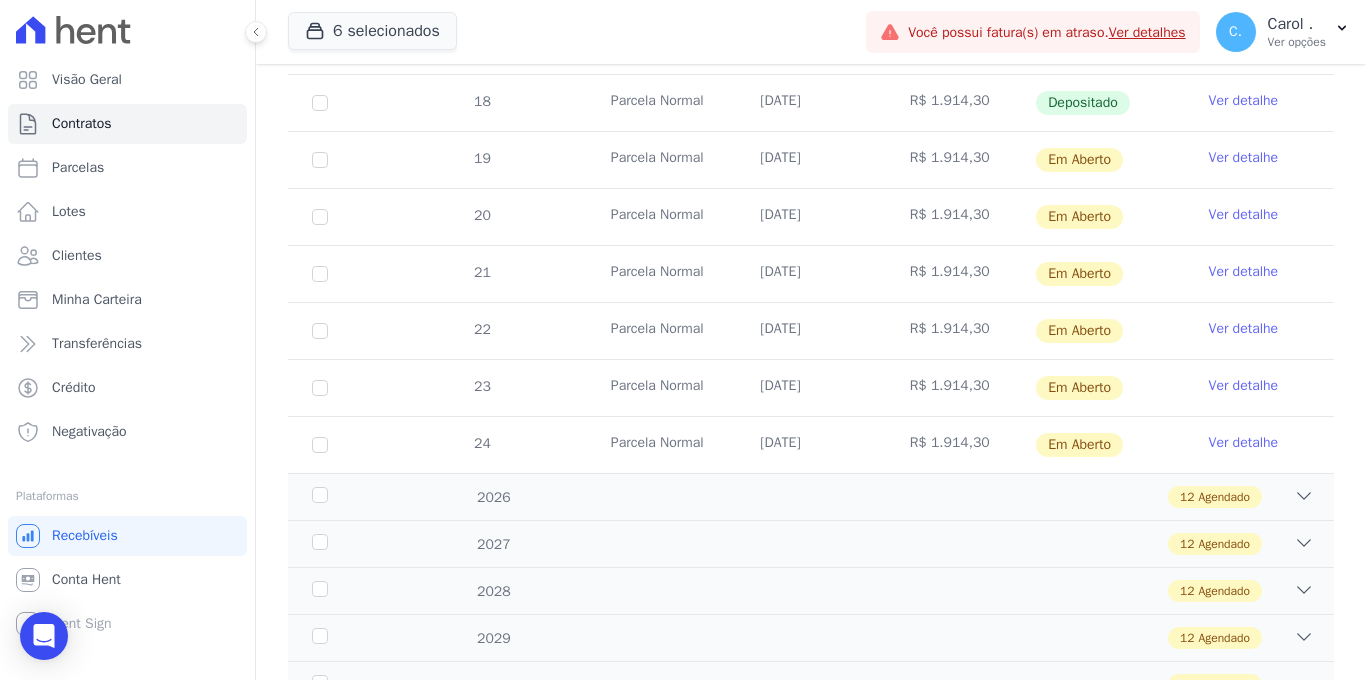 scroll, scrollTop: 657, scrollLeft: 0, axis: vertical 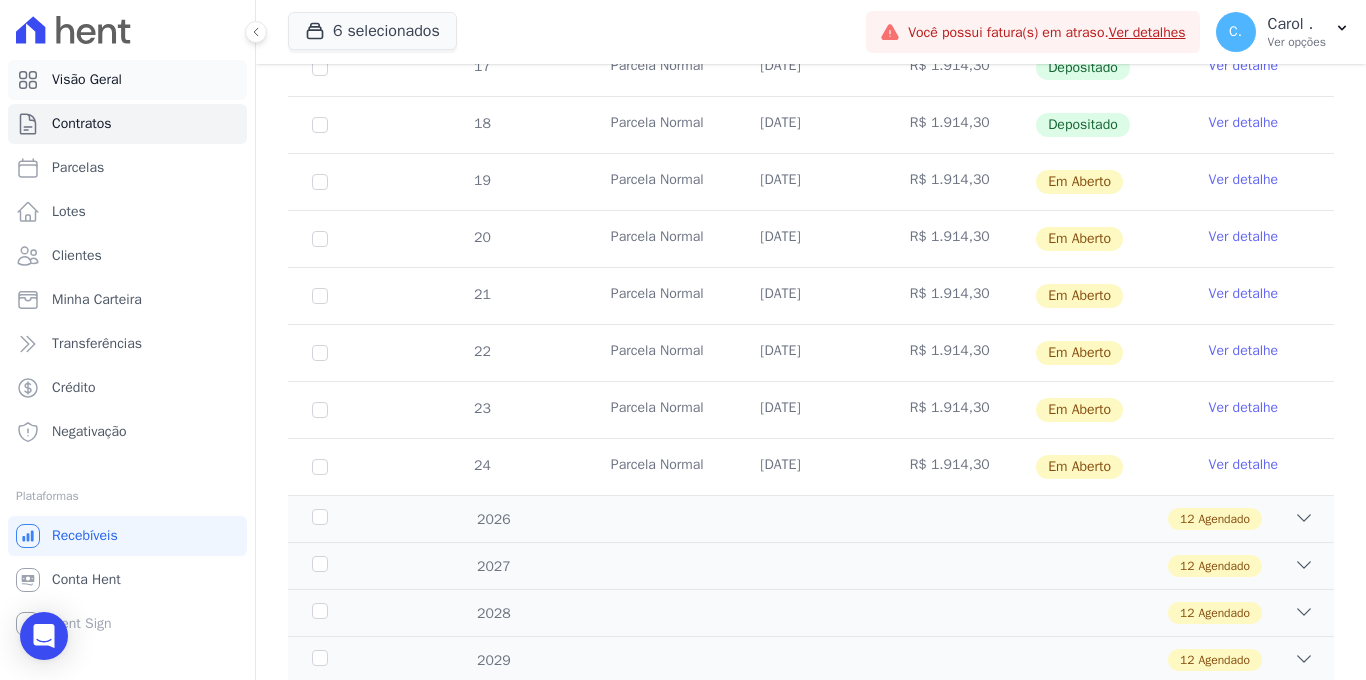 click on "Visão Geral" at bounding box center (87, 80) 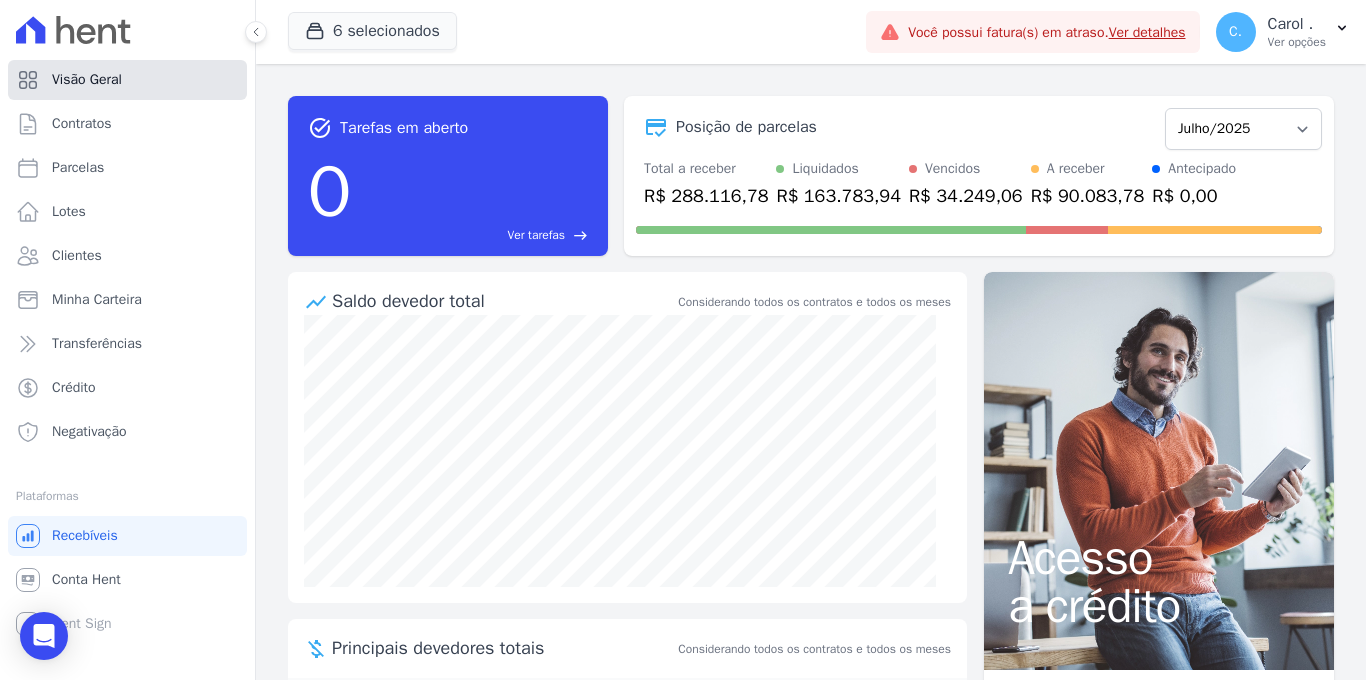 click on "Visão Geral" at bounding box center [127, 80] 